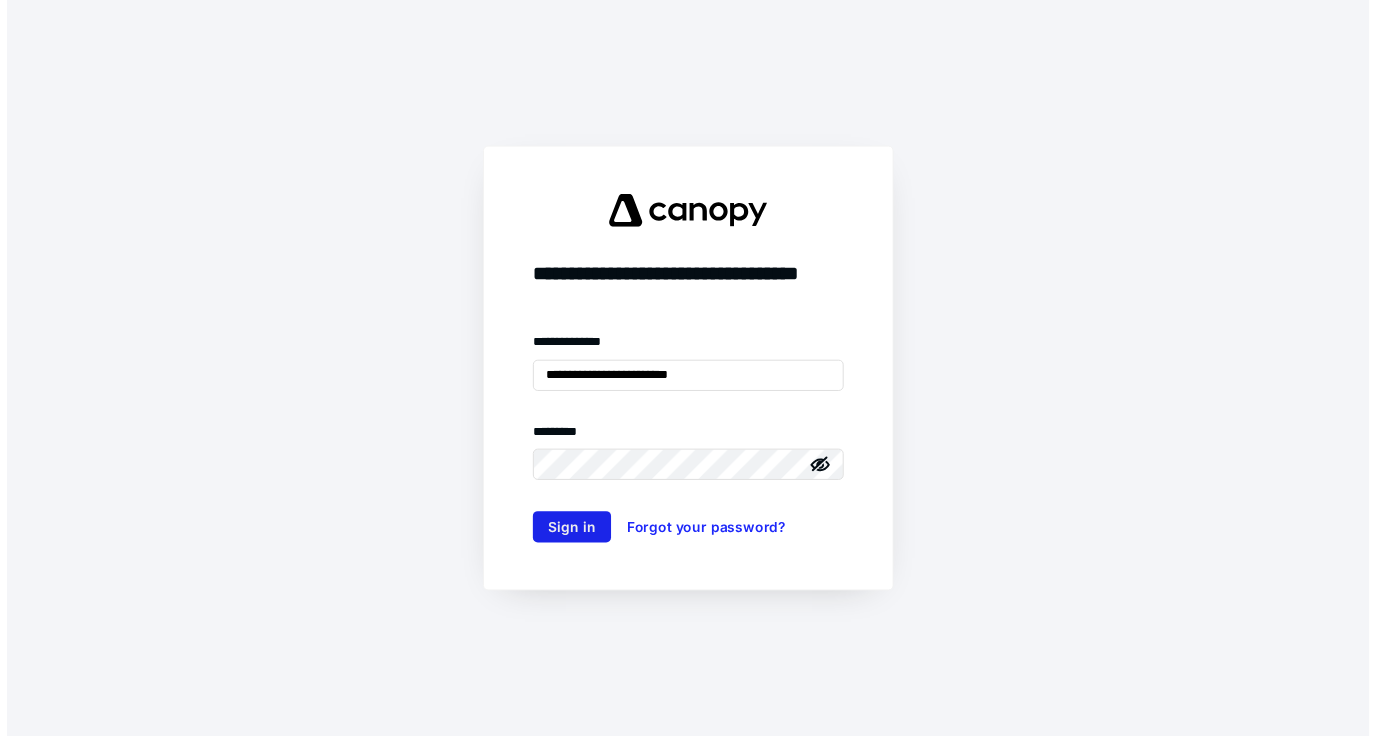 scroll, scrollTop: 0, scrollLeft: 0, axis: both 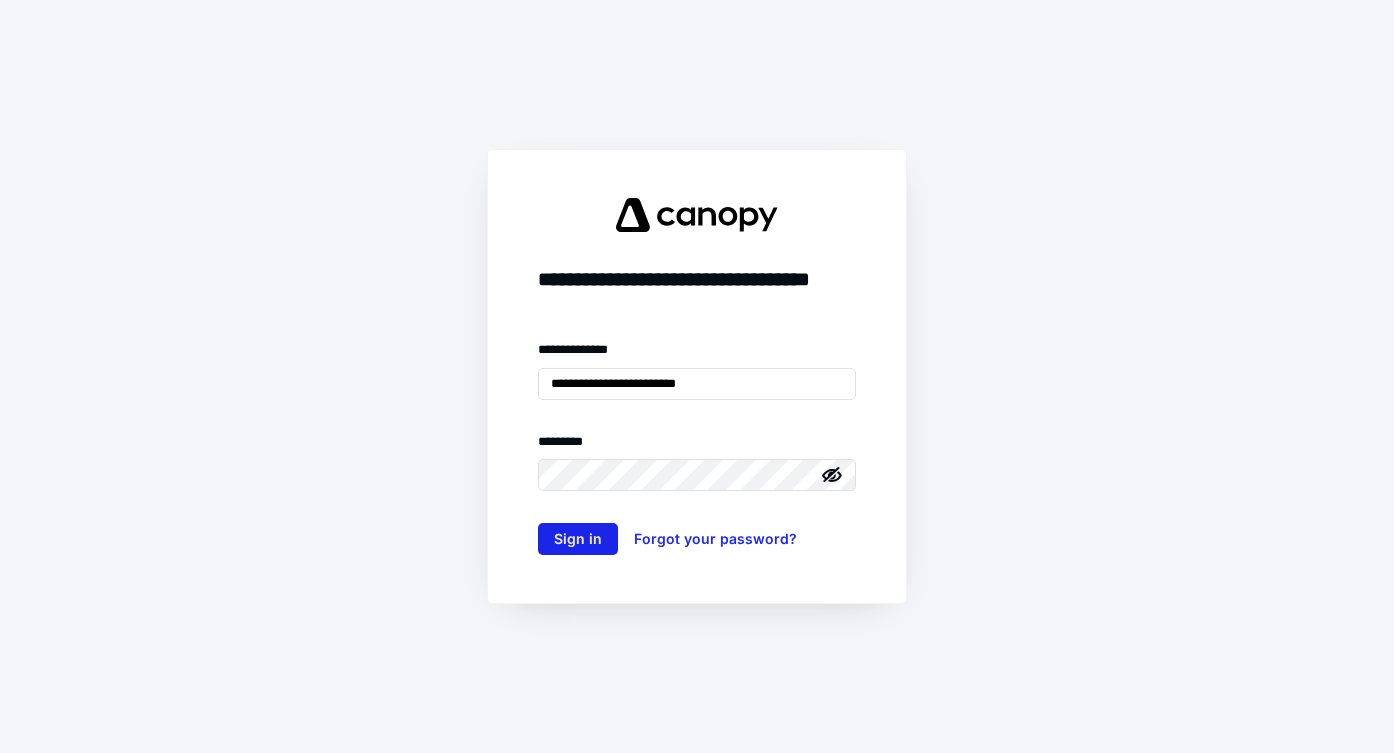 type on "**********" 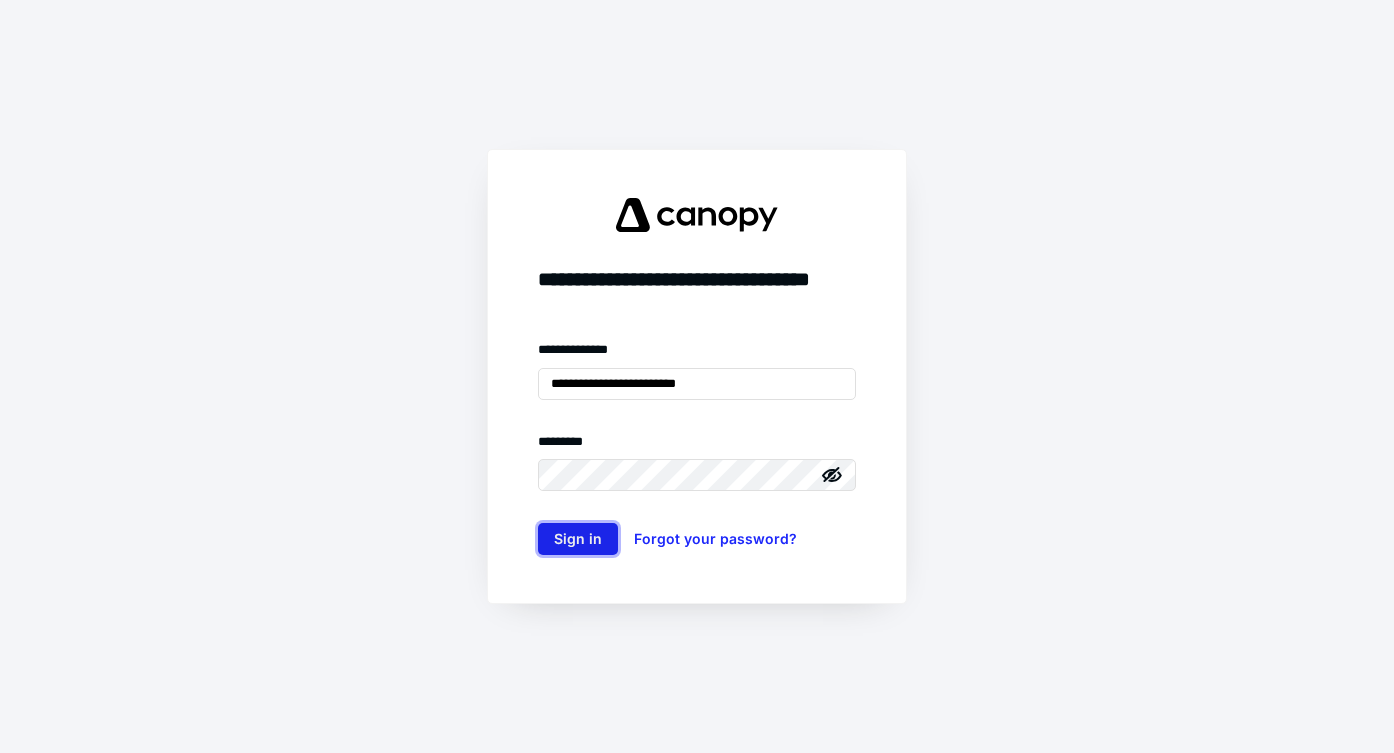 click on "Sign in" at bounding box center (578, 539) 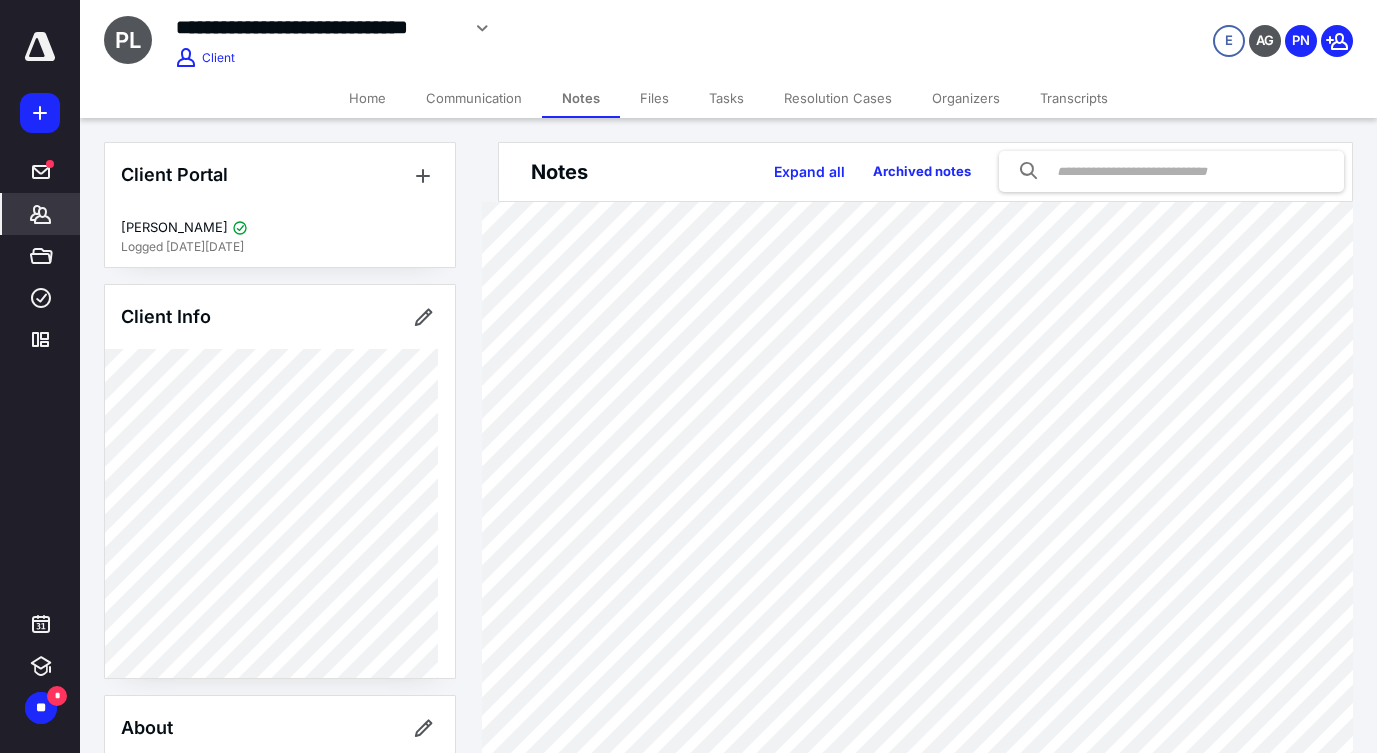 click on "Tasks" at bounding box center [726, 98] 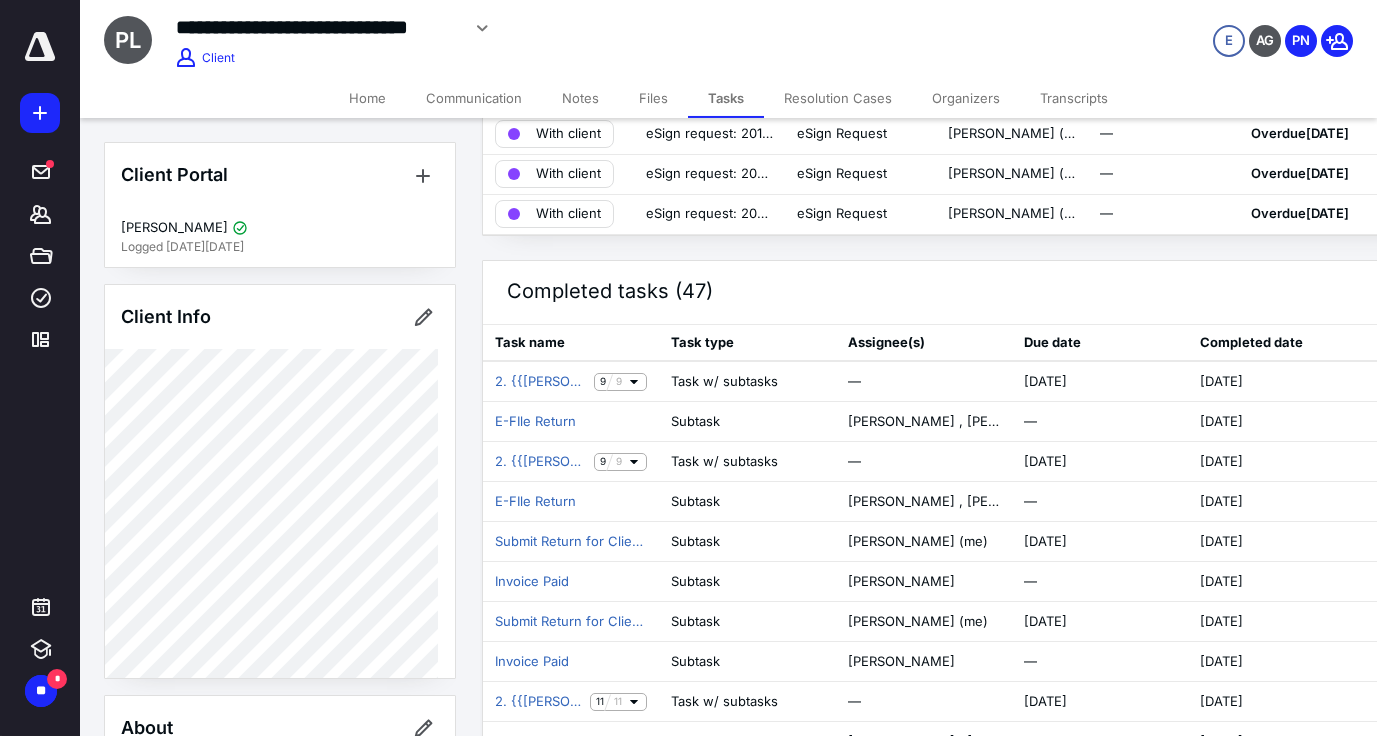 scroll, scrollTop: 204, scrollLeft: 0, axis: vertical 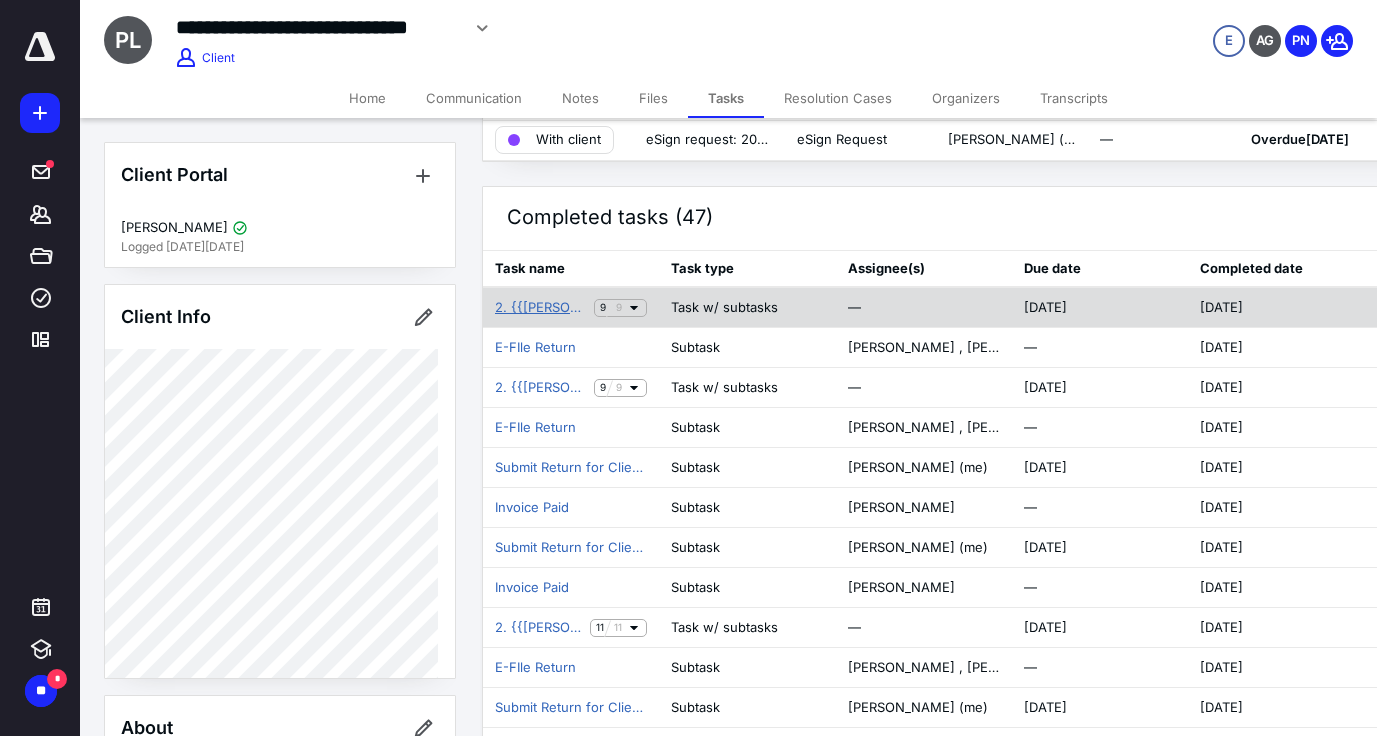 click on "2. {{[PERSON_NAME]/Pho Real LLC}}_ {{2019 Tax}} Client Tax Filing" at bounding box center (540, 308) 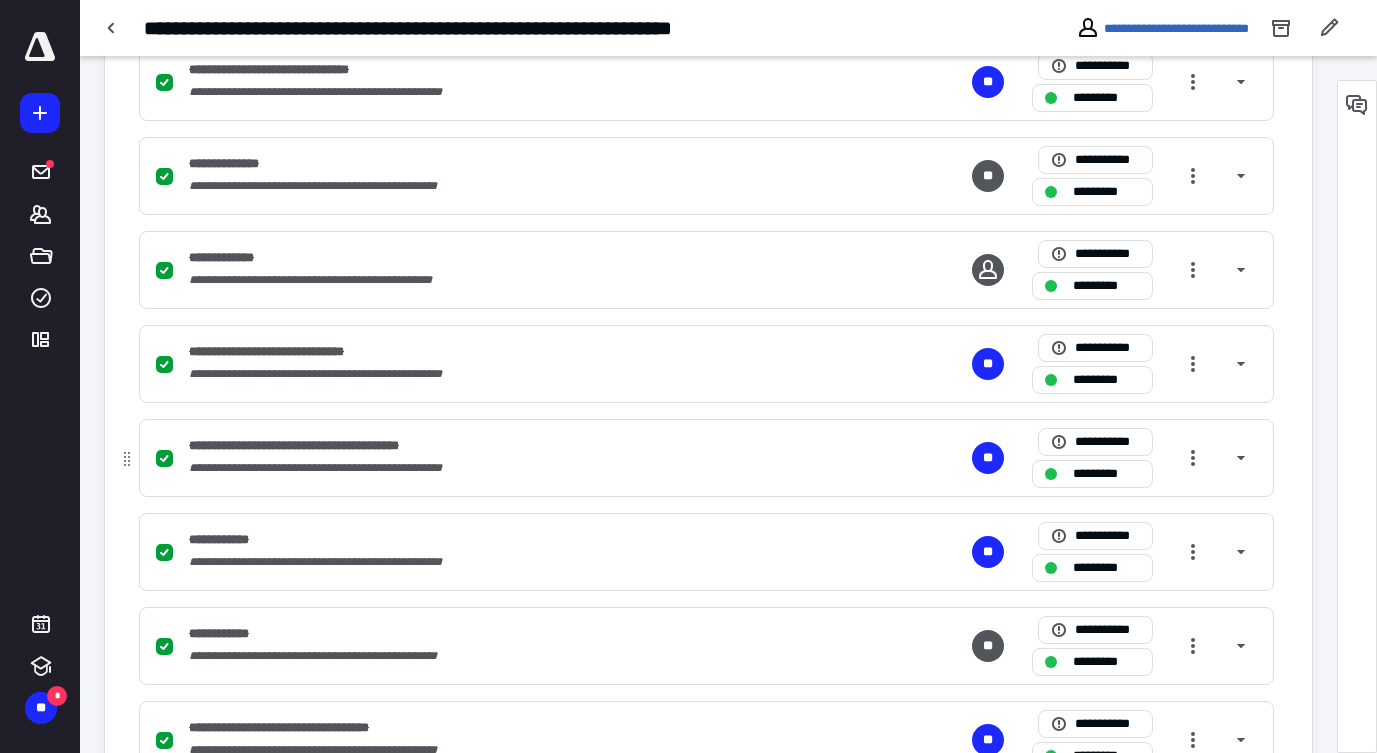 scroll, scrollTop: 704, scrollLeft: 0, axis: vertical 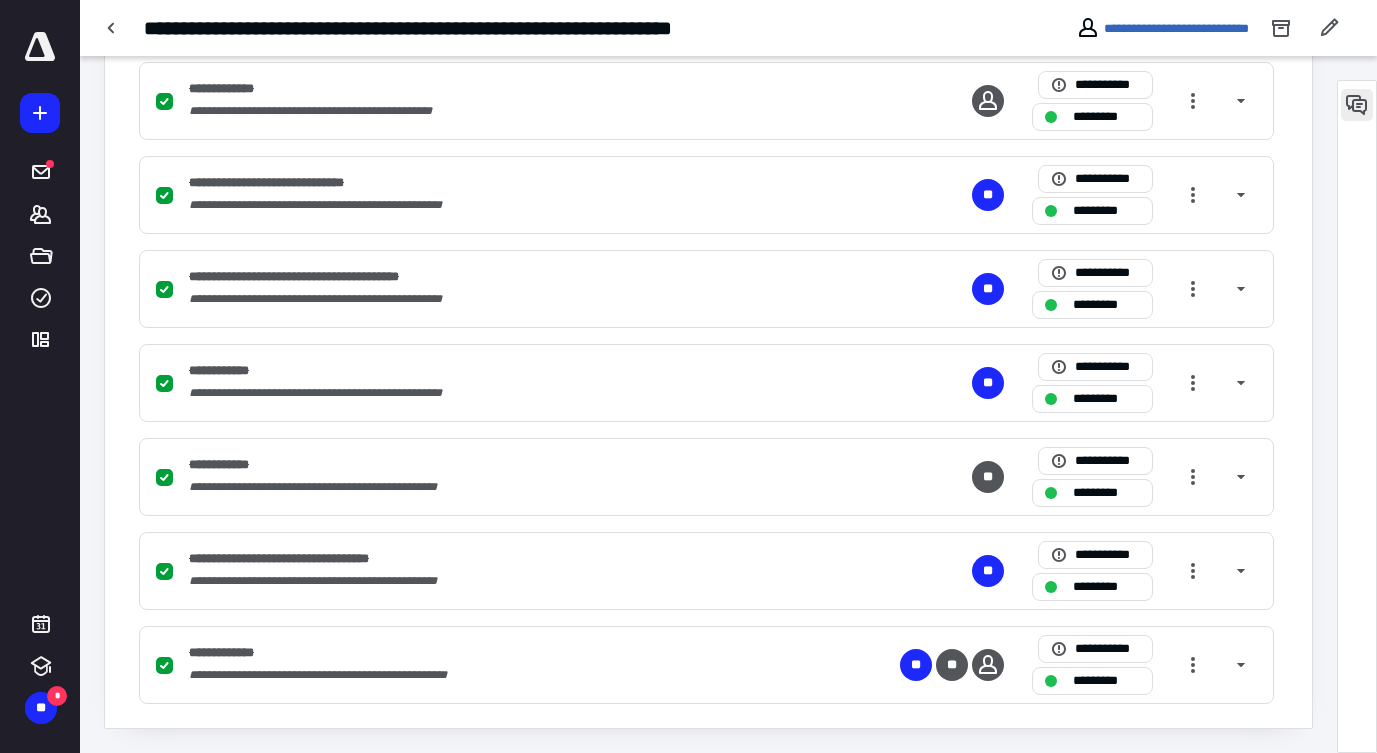 click at bounding box center (1357, 105) 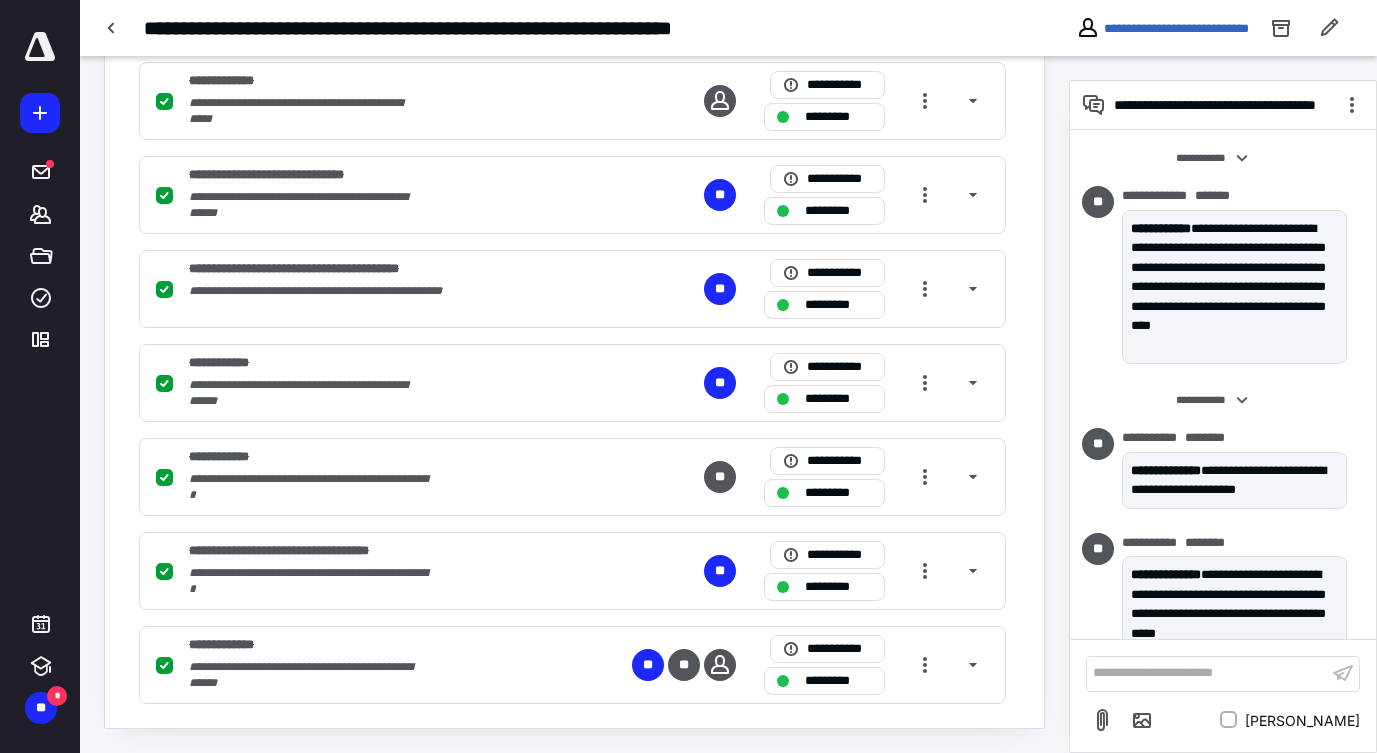 scroll, scrollTop: 178, scrollLeft: 0, axis: vertical 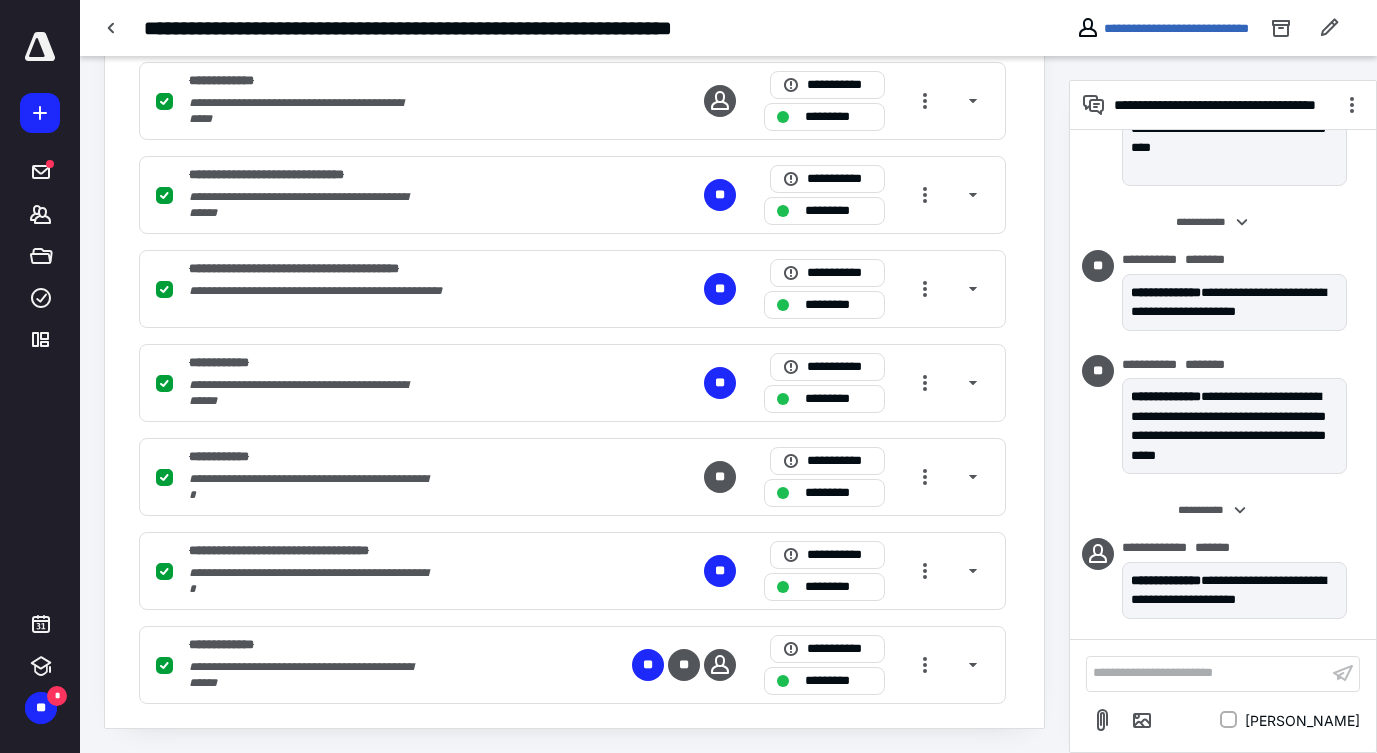 click on "**********" at bounding box center [1207, 673] 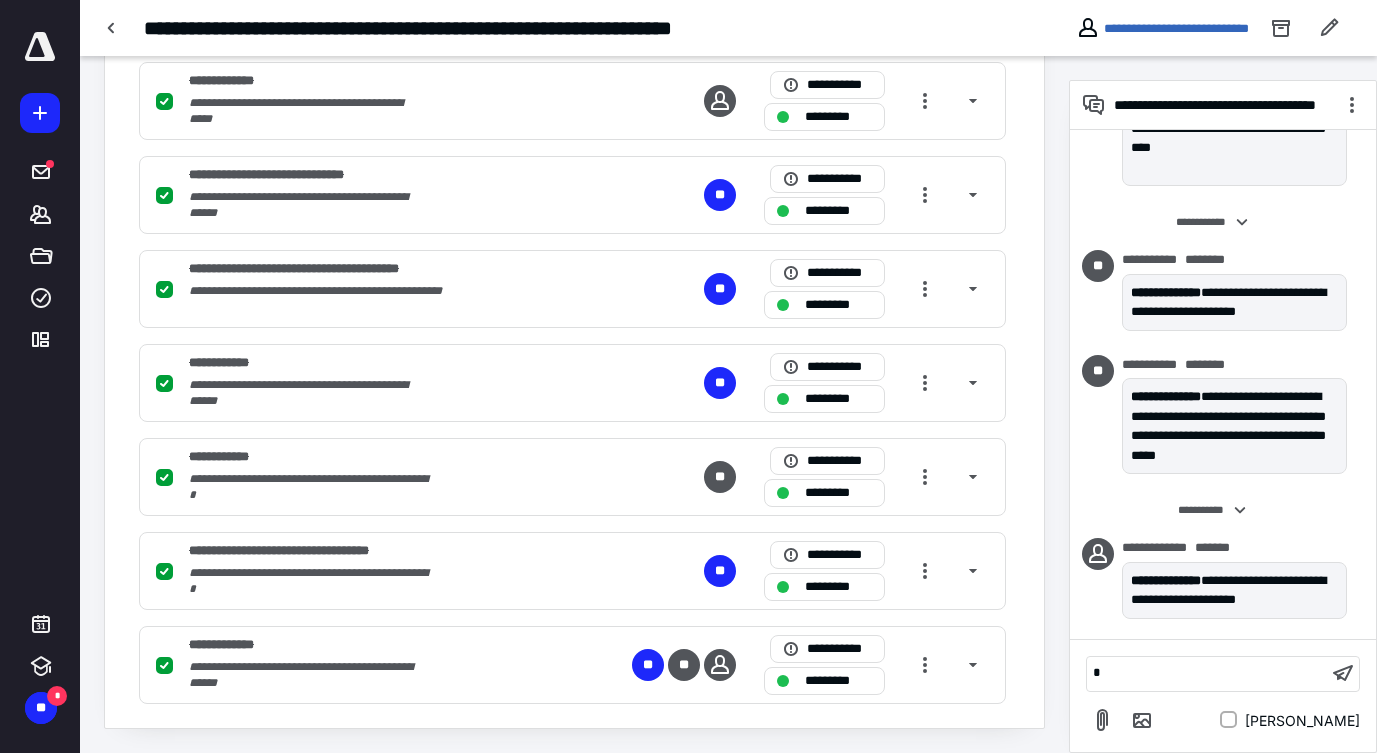 type 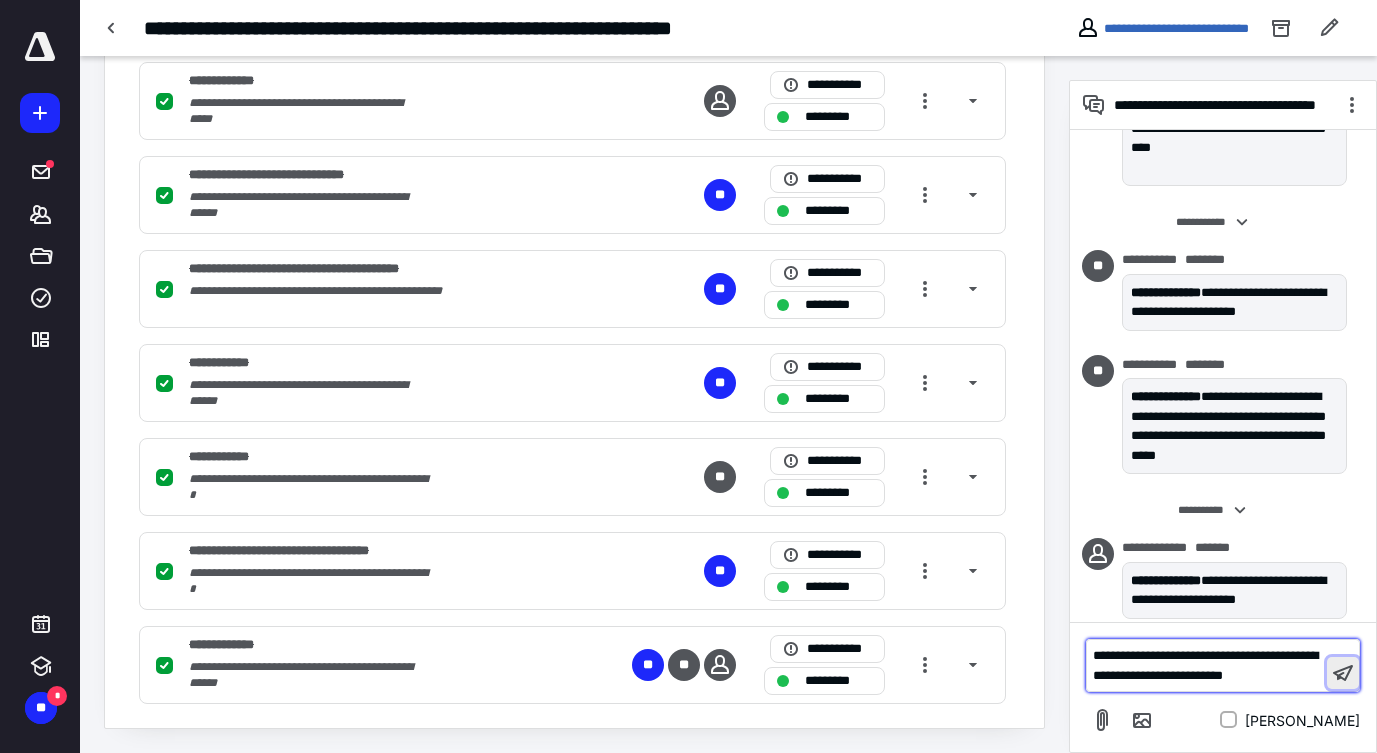 click at bounding box center (1343, 673) 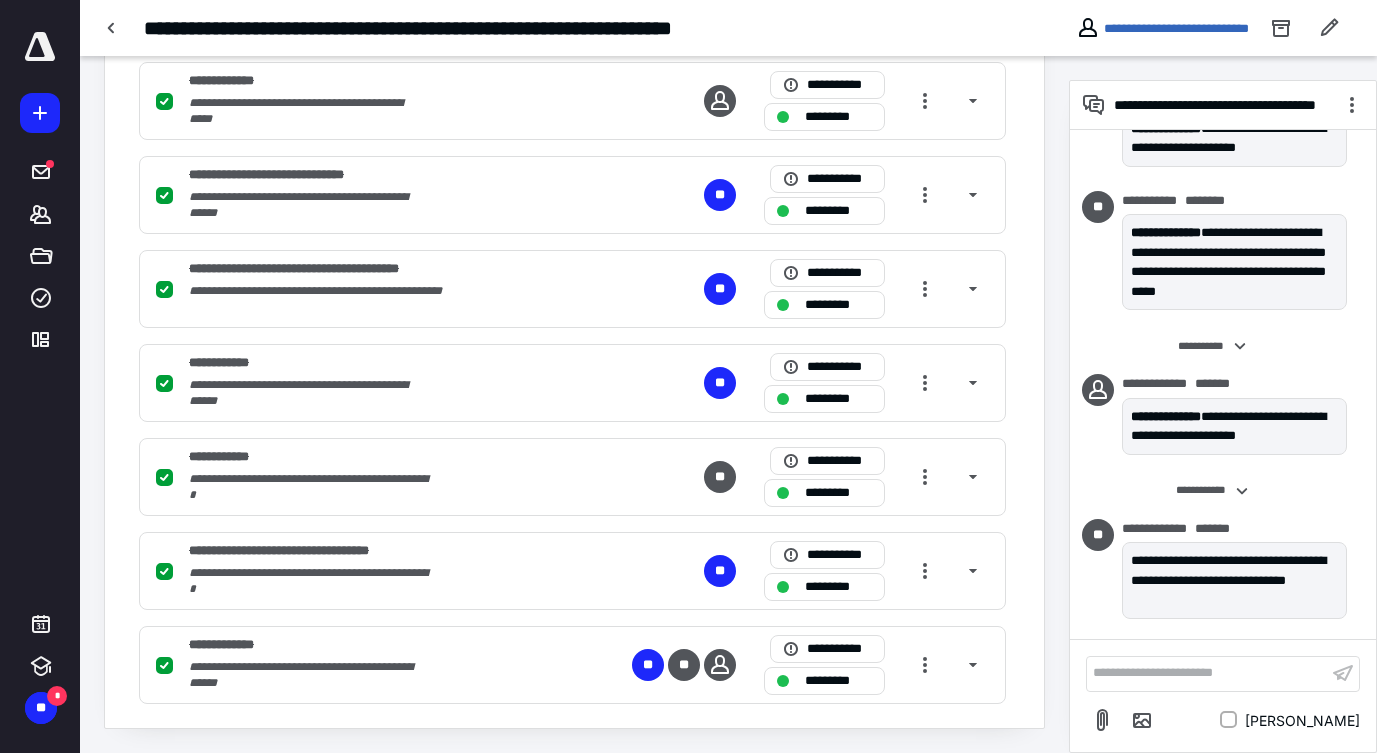 click on "**********" at bounding box center [574, 261] 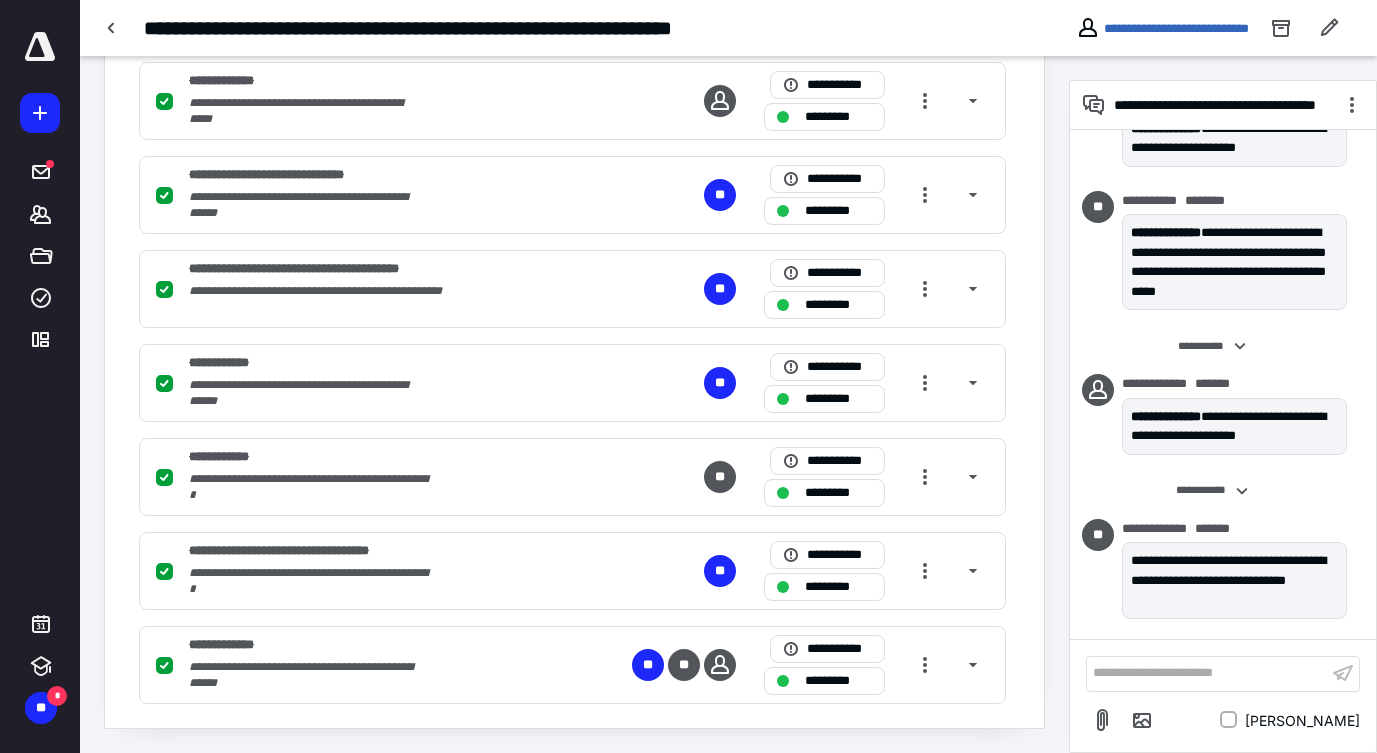 click at bounding box center (40, 47) 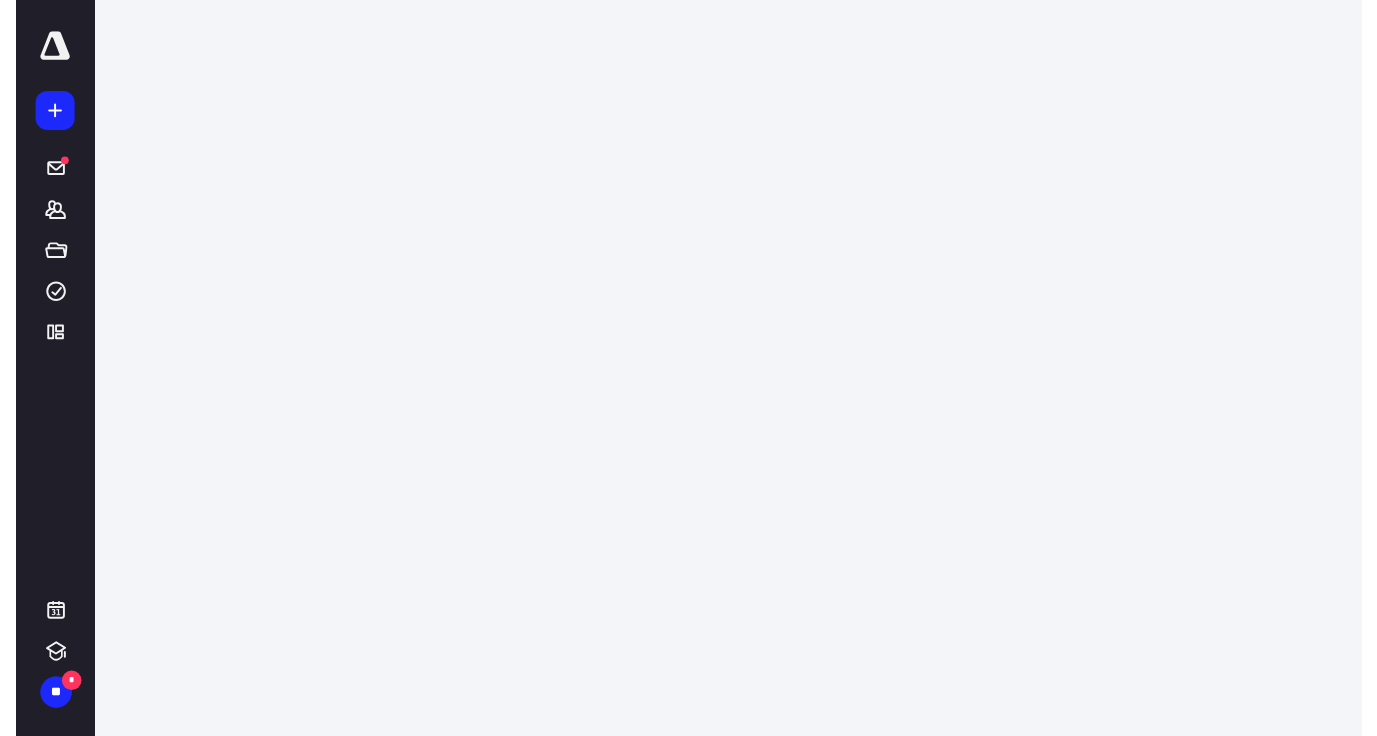 scroll, scrollTop: 0, scrollLeft: 0, axis: both 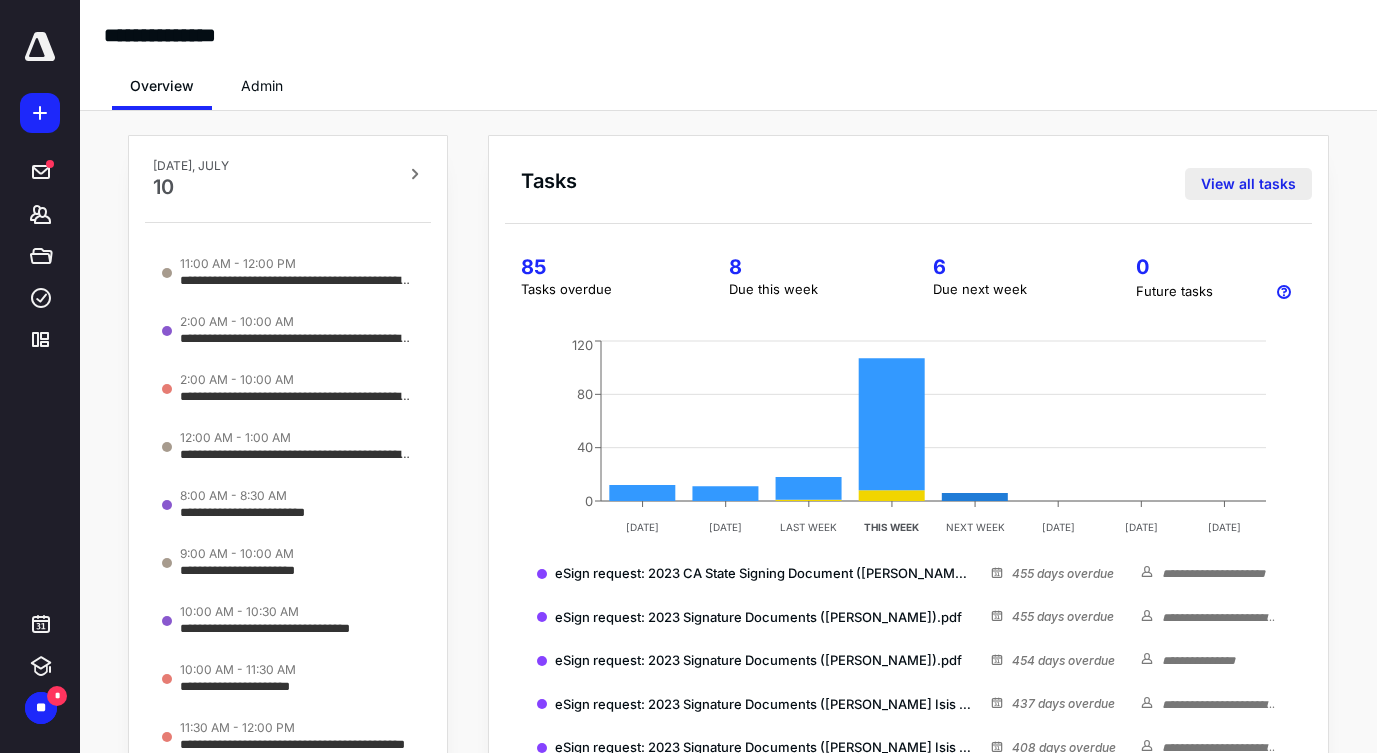 click on "View all tasks" at bounding box center (1248, 184) 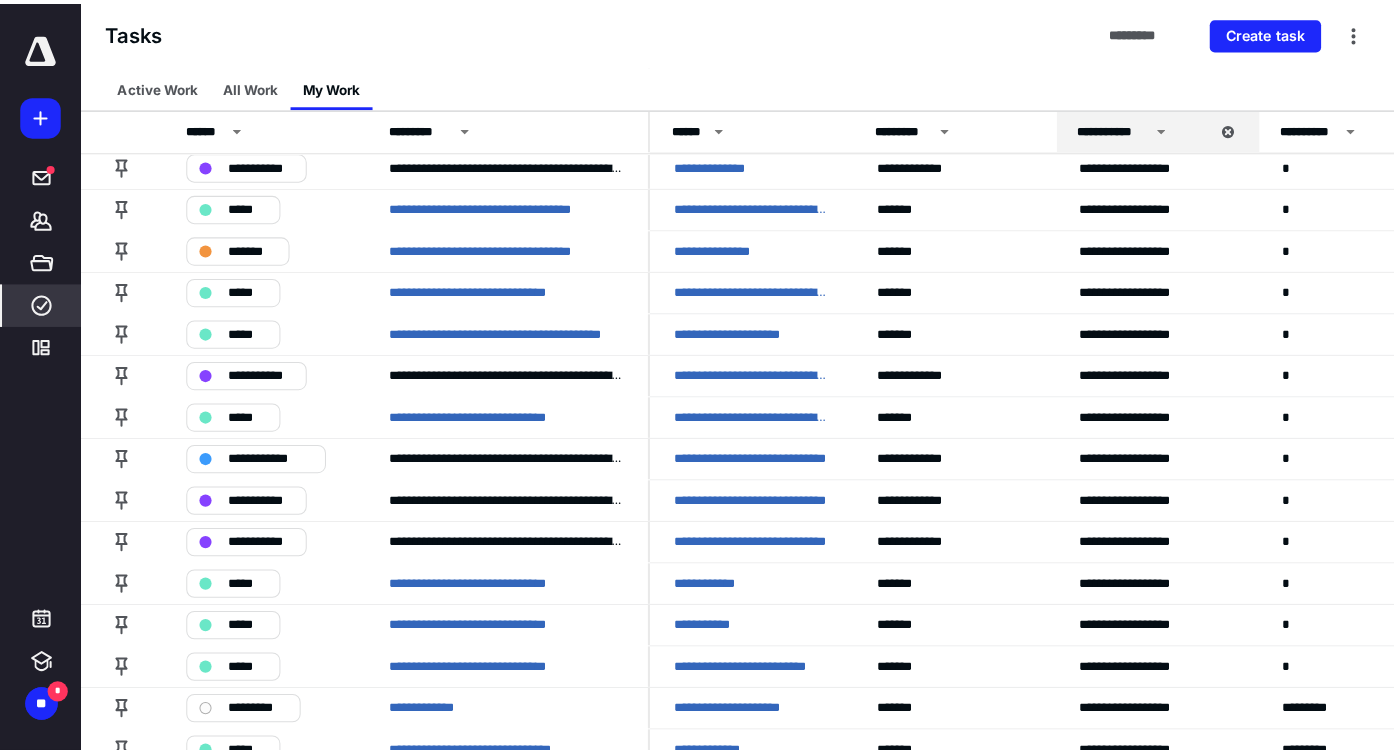 scroll, scrollTop: 3060, scrollLeft: 0, axis: vertical 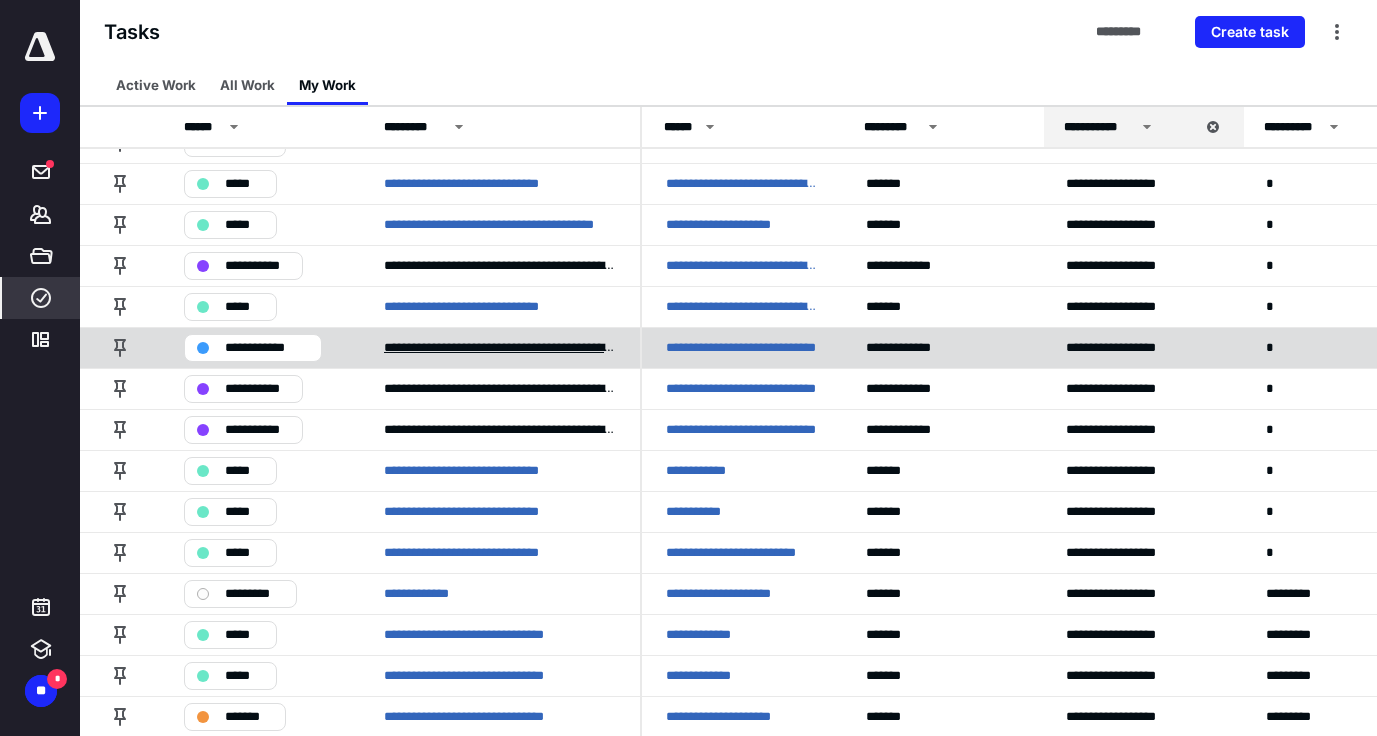 click on "**********" at bounding box center (500, 348) 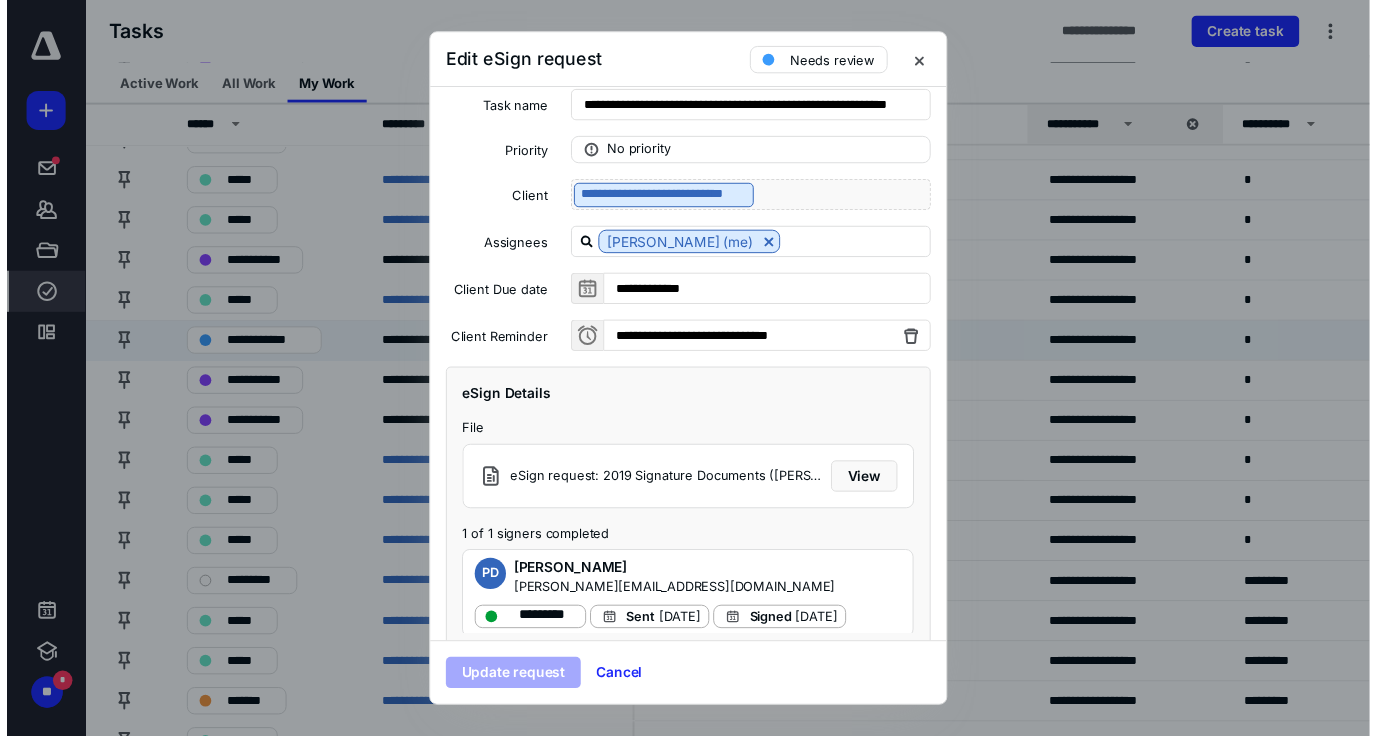 scroll, scrollTop: 79, scrollLeft: 0, axis: vertical 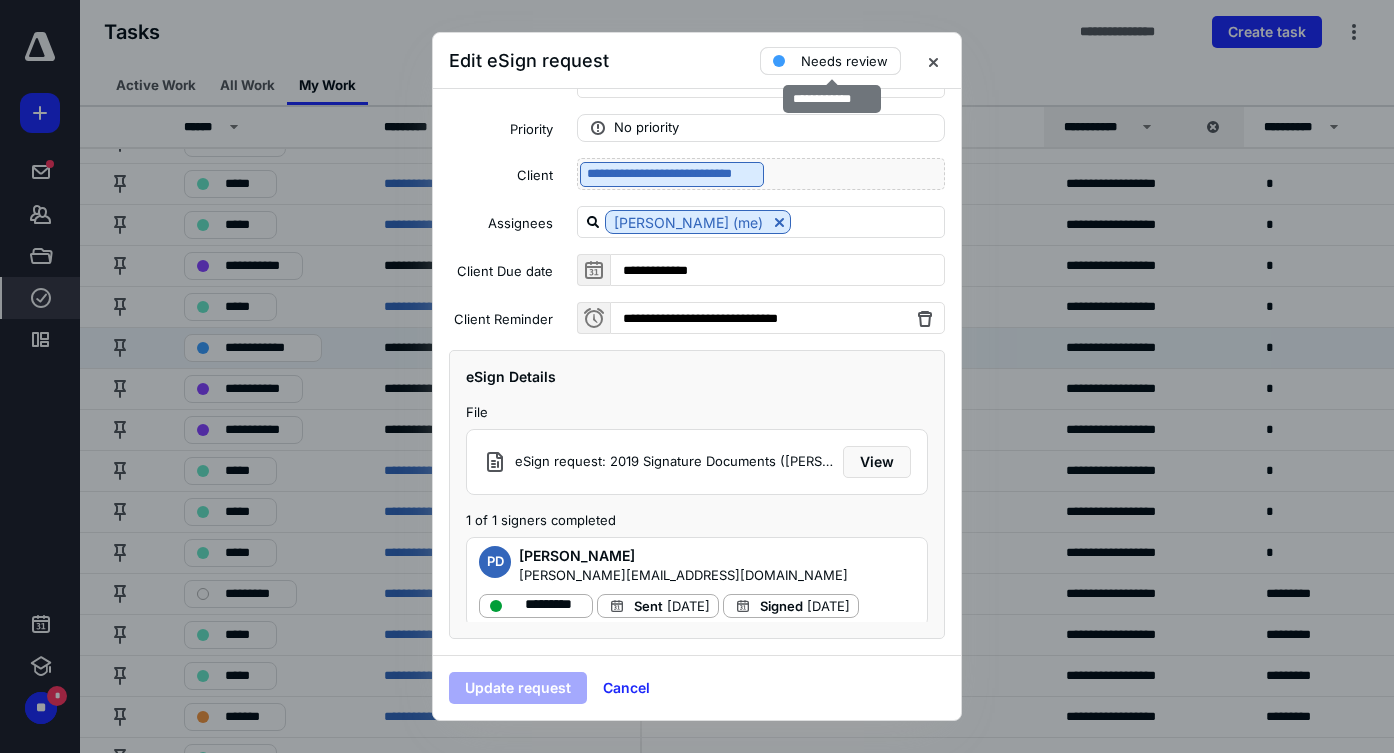 click on "Needs review" at bounding box center [844, 61] 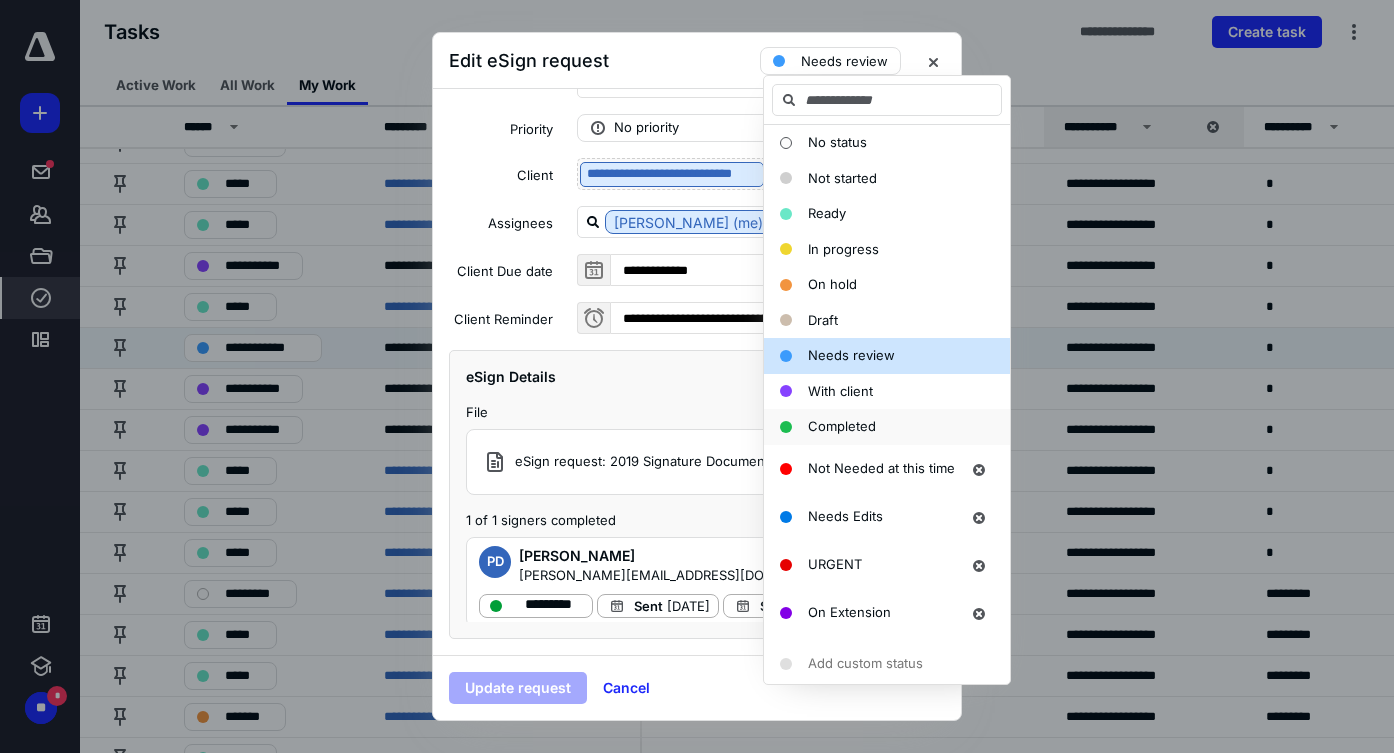 click on "Completed" at bounding box center (842, 426) 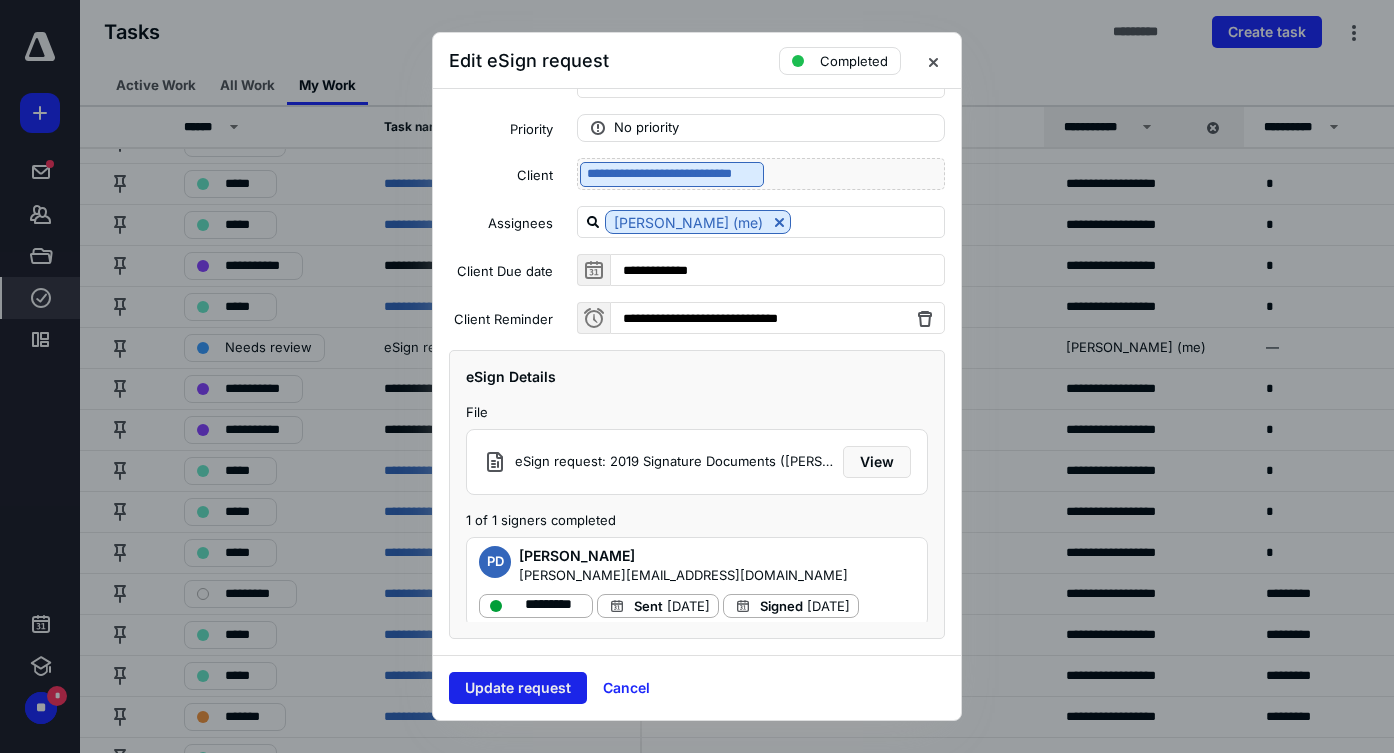 click on "Update request" at bounding box center (518, 688) 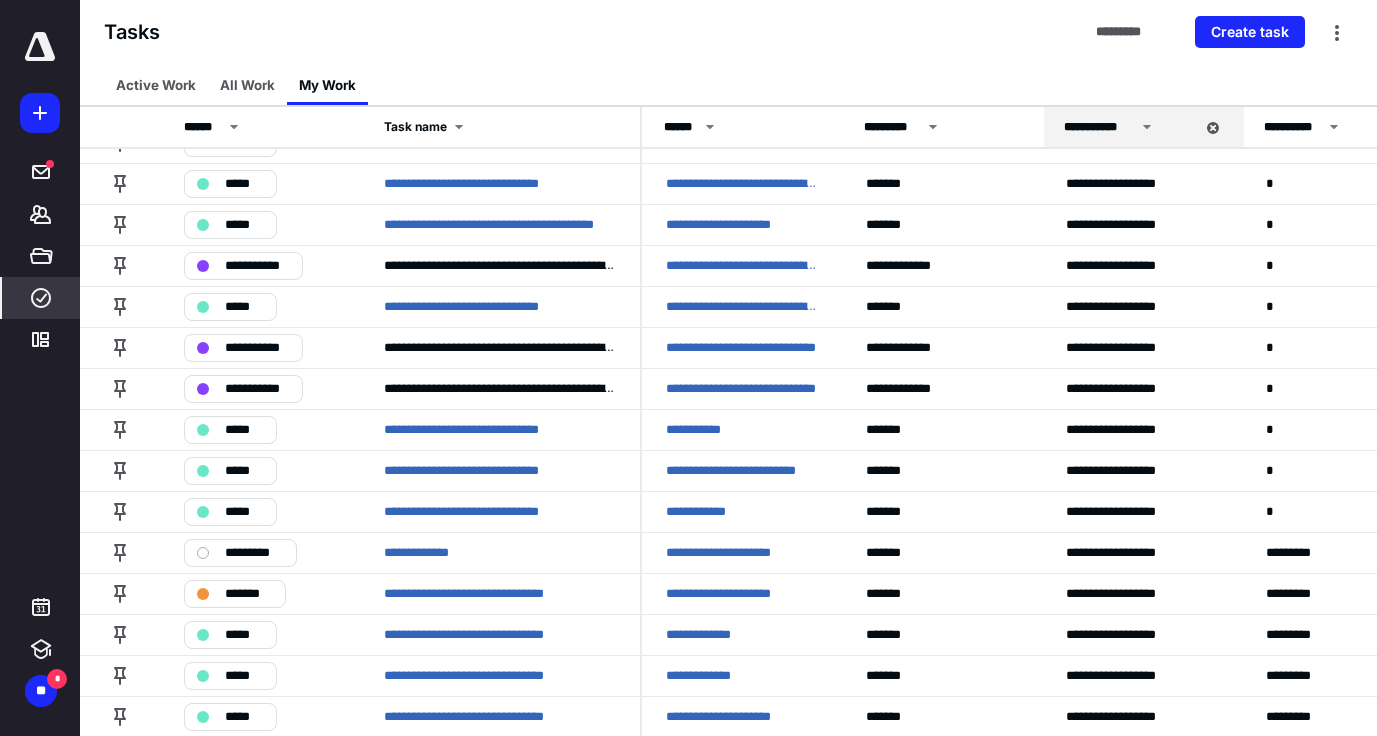 click at bounding box center (40, 47) 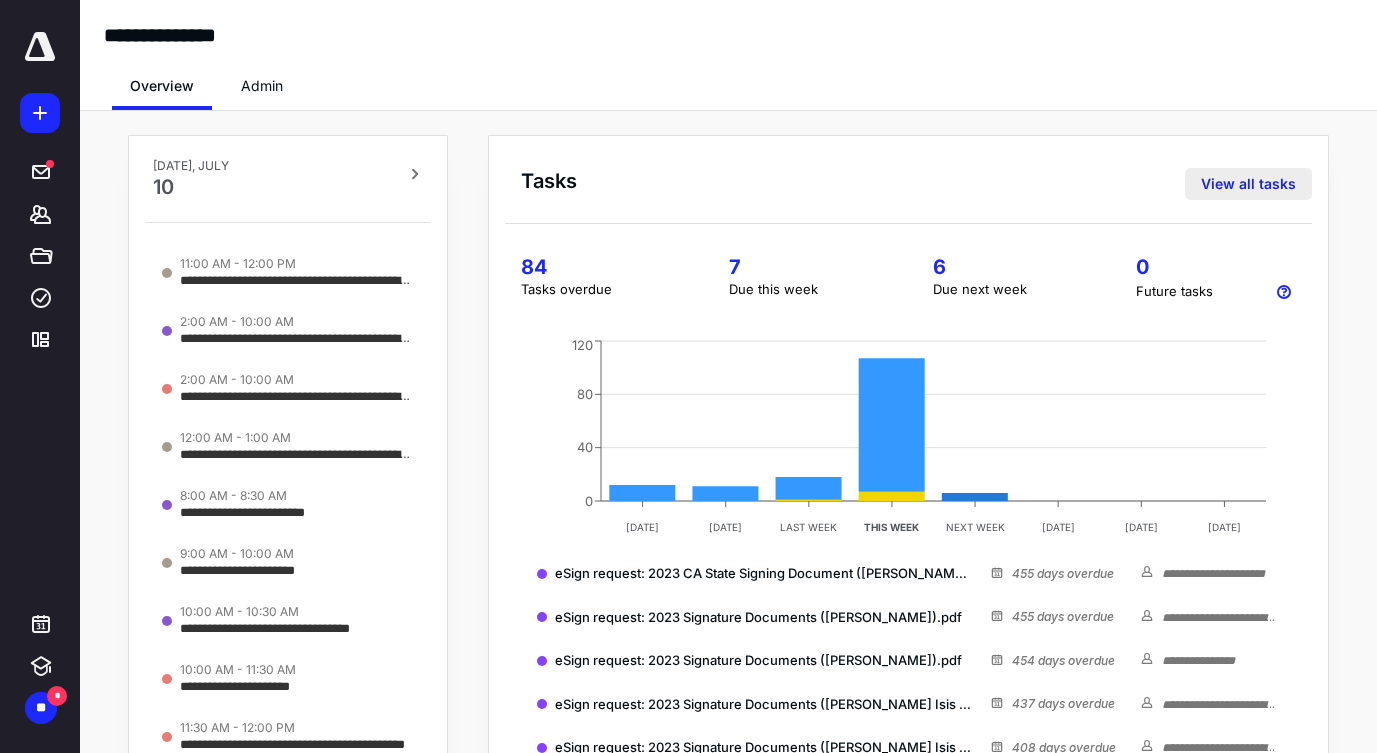 click on "View all tasks" at bounding box center [1248, 184] 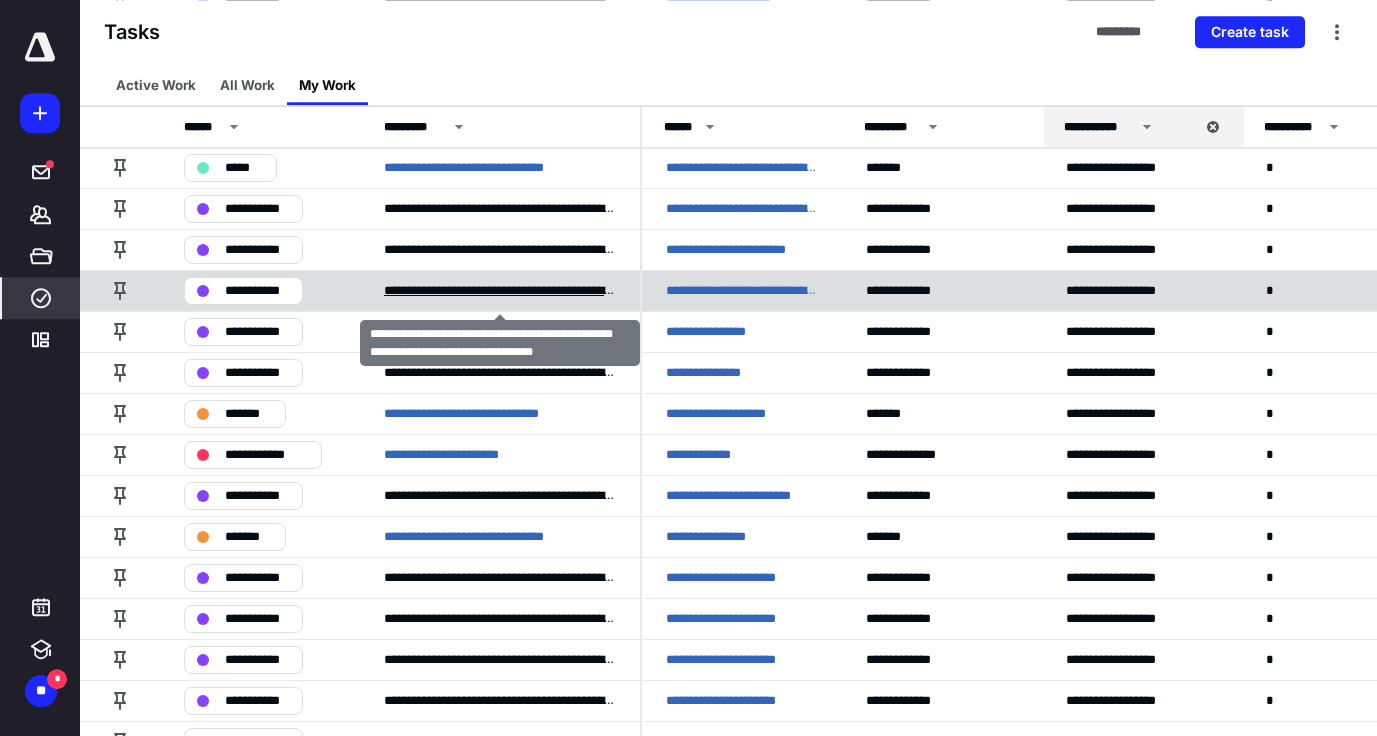 scroll, scrollTop: 204, scrollLeft: 0, axis: vertical 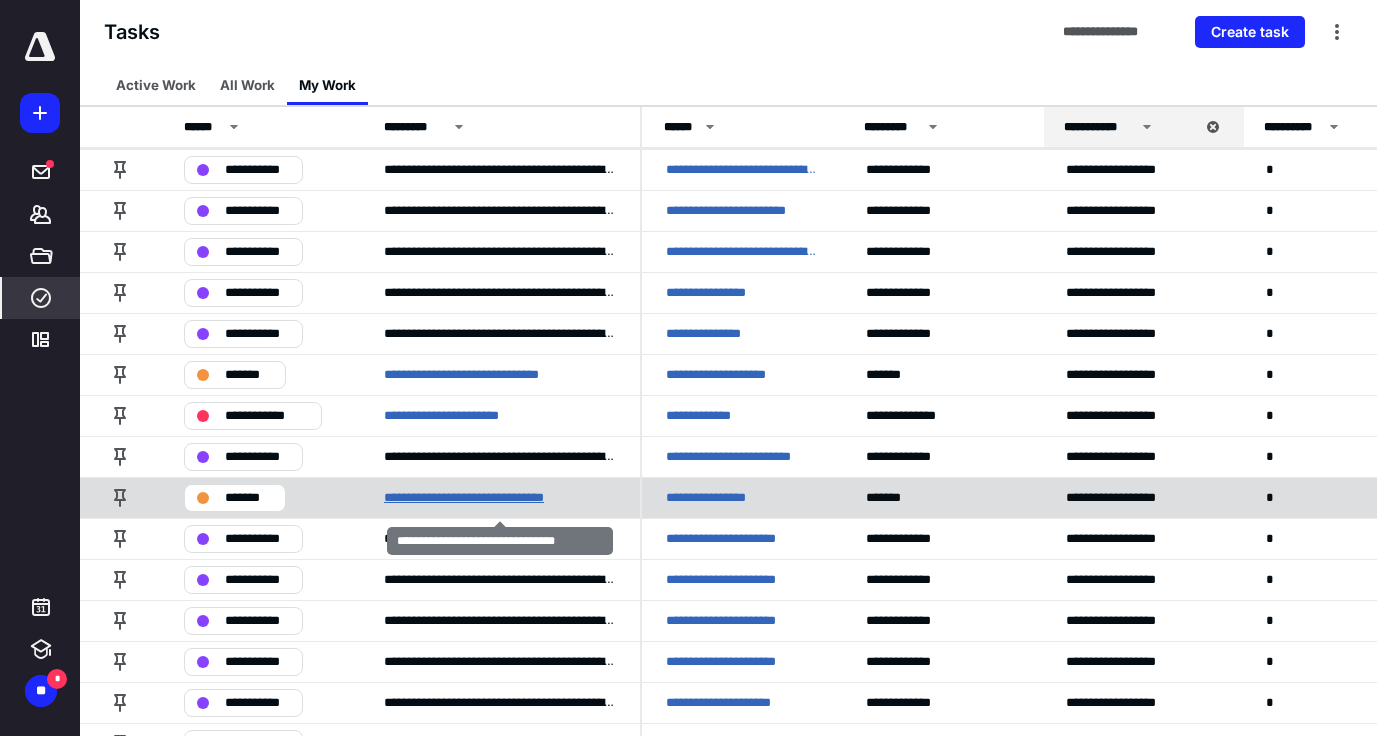 click on "**********" at bounding box center [494, 498] 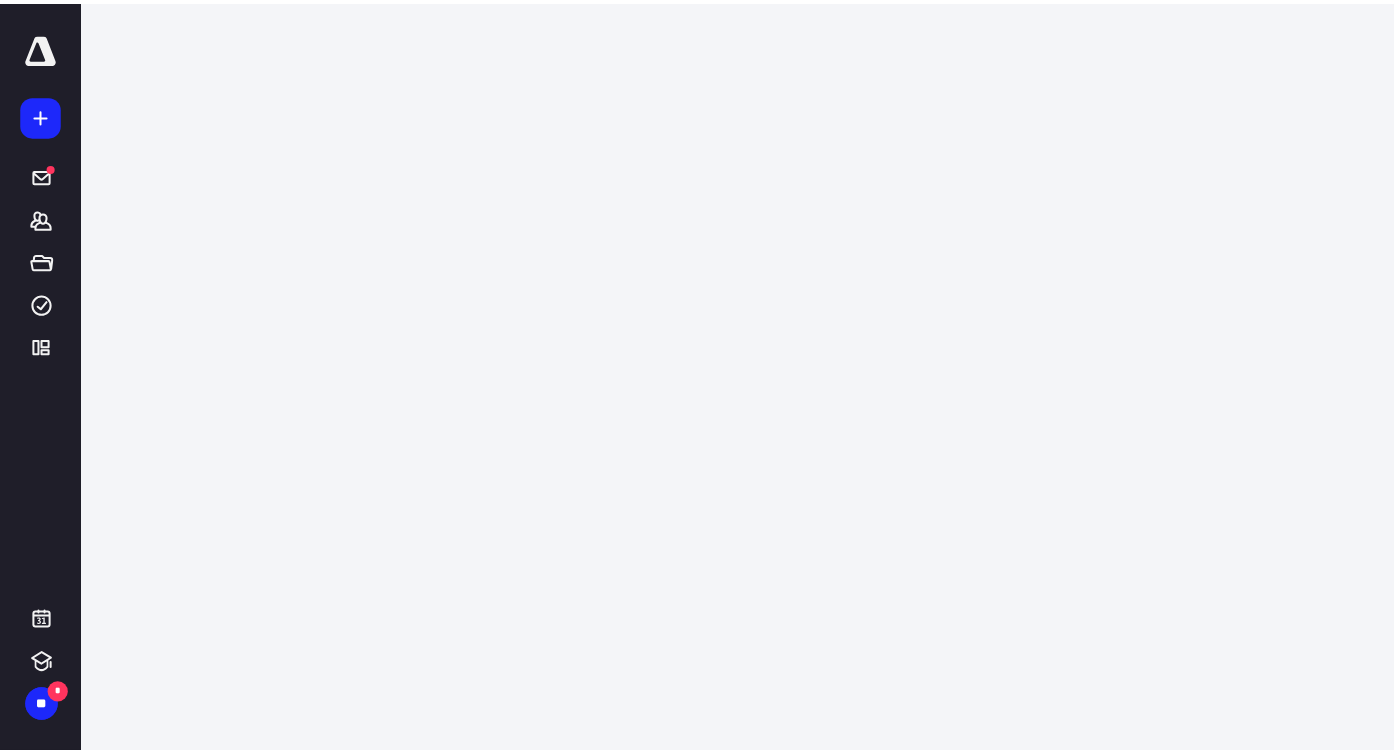 scroll, scrollTop: 0, scrollLeft: 0, axis: both 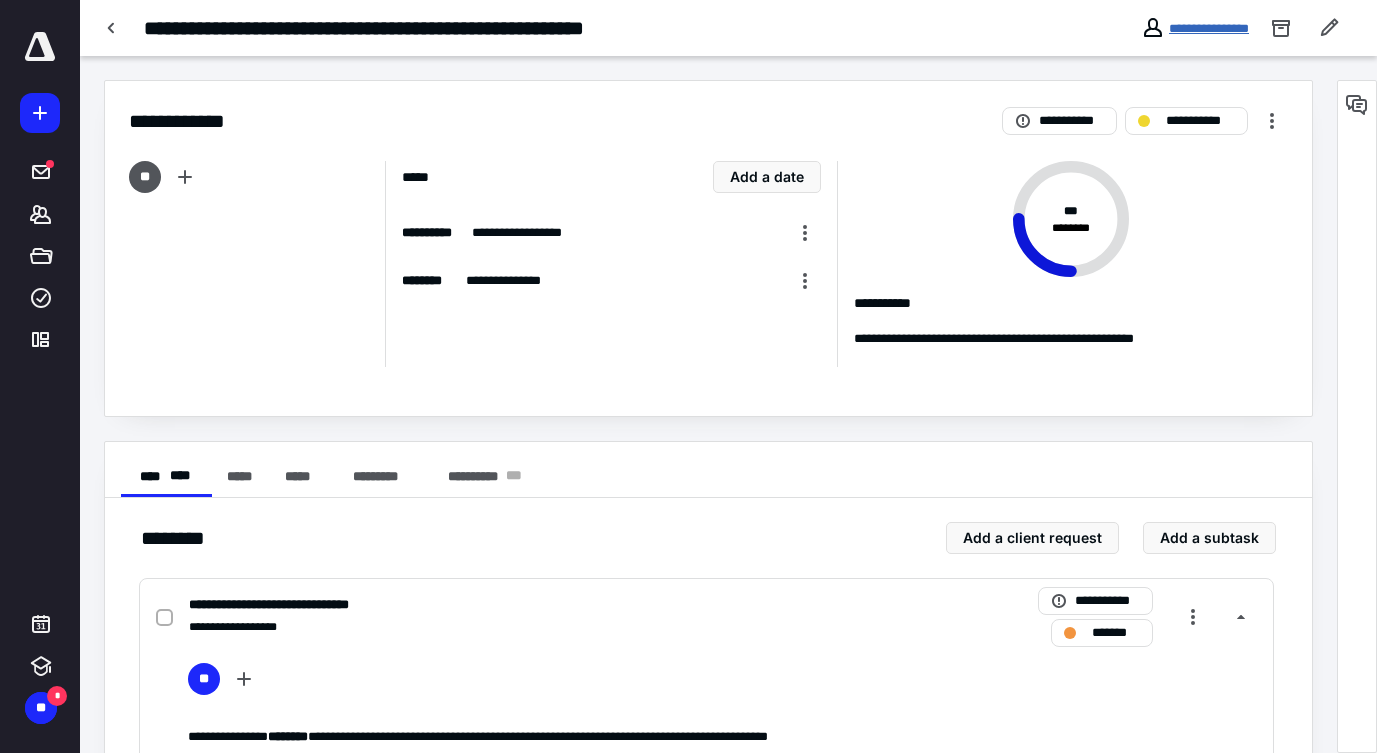 click on "**********" at bounding box center (1209, 28) 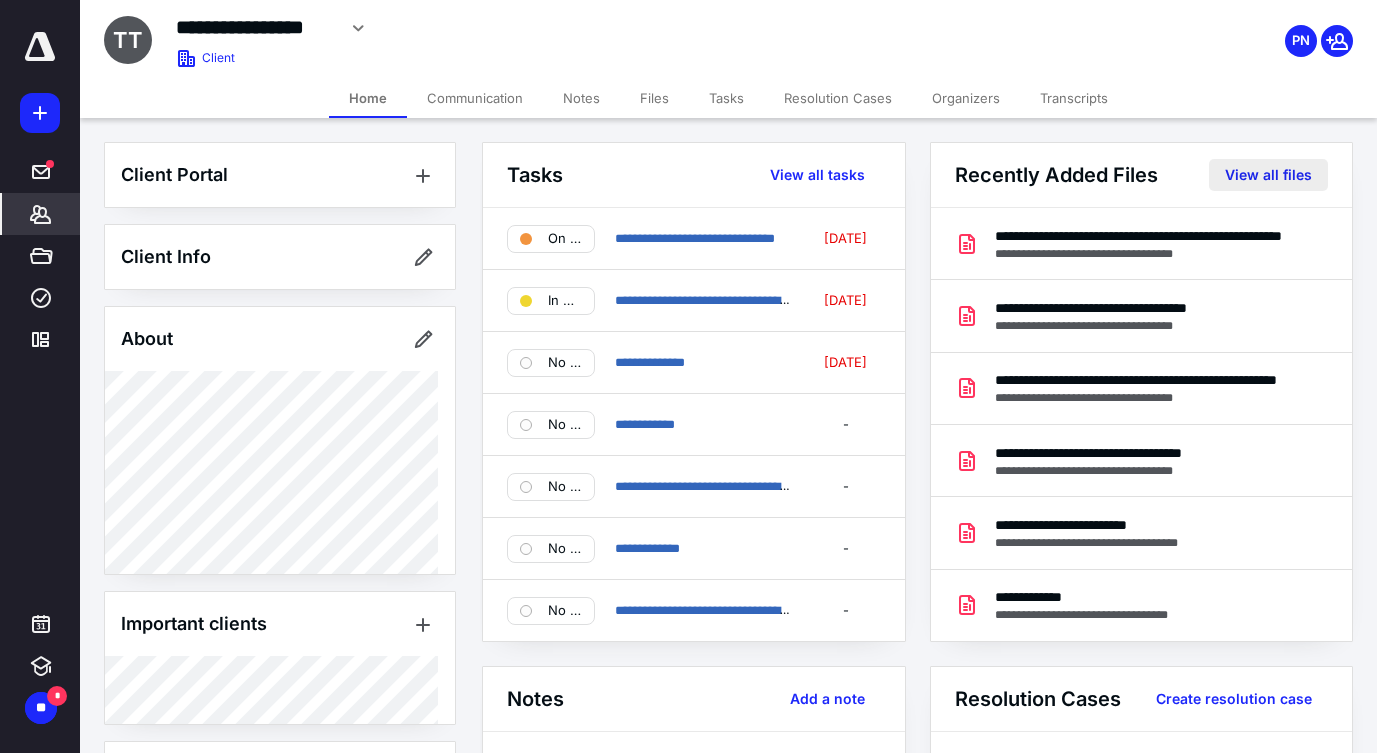 click on "View all files" at bounding box center (1268, 175) 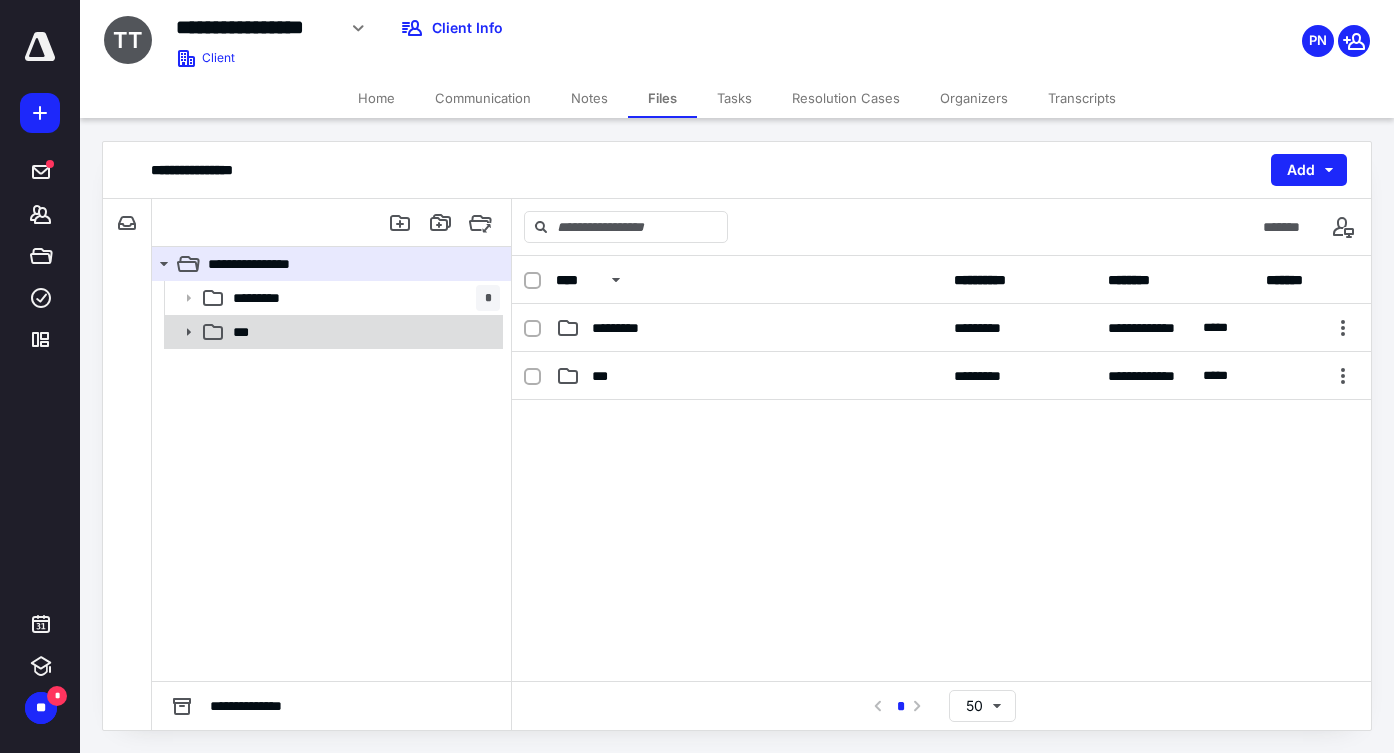 click 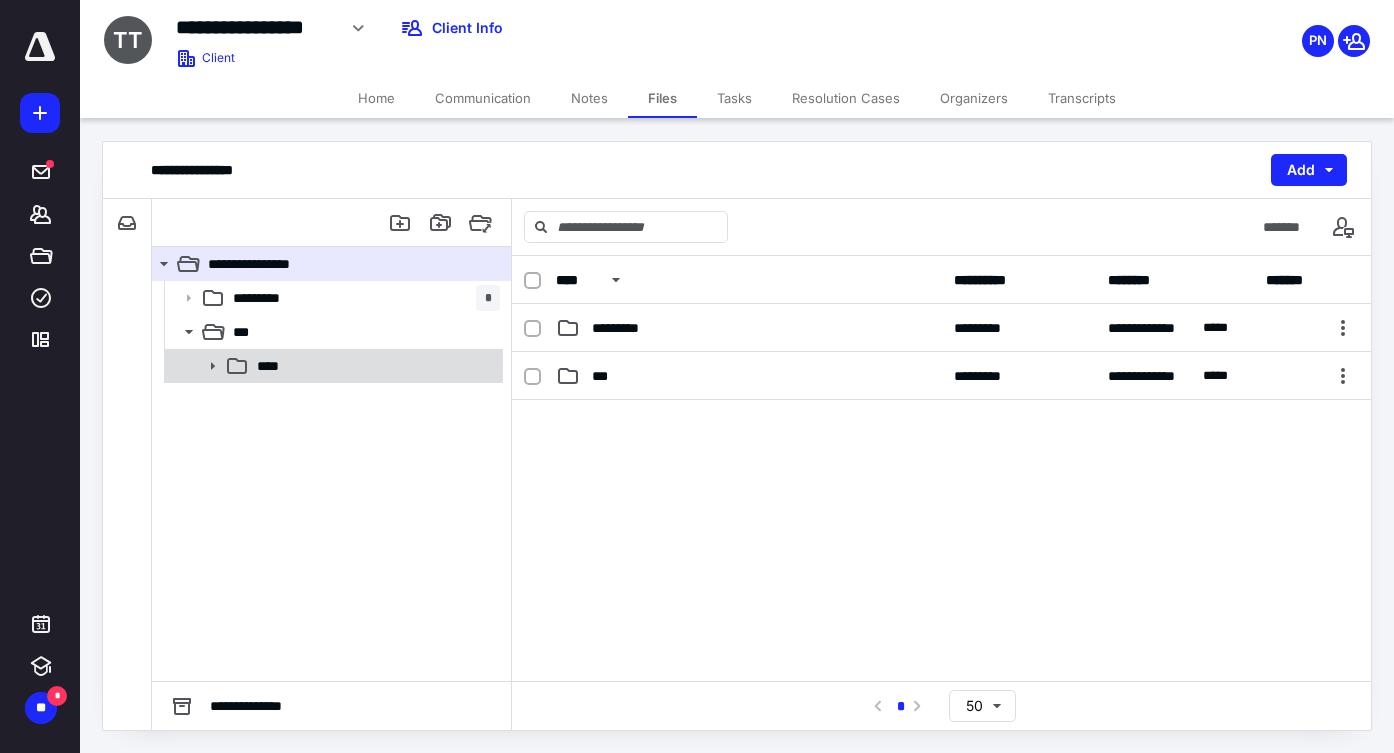 click 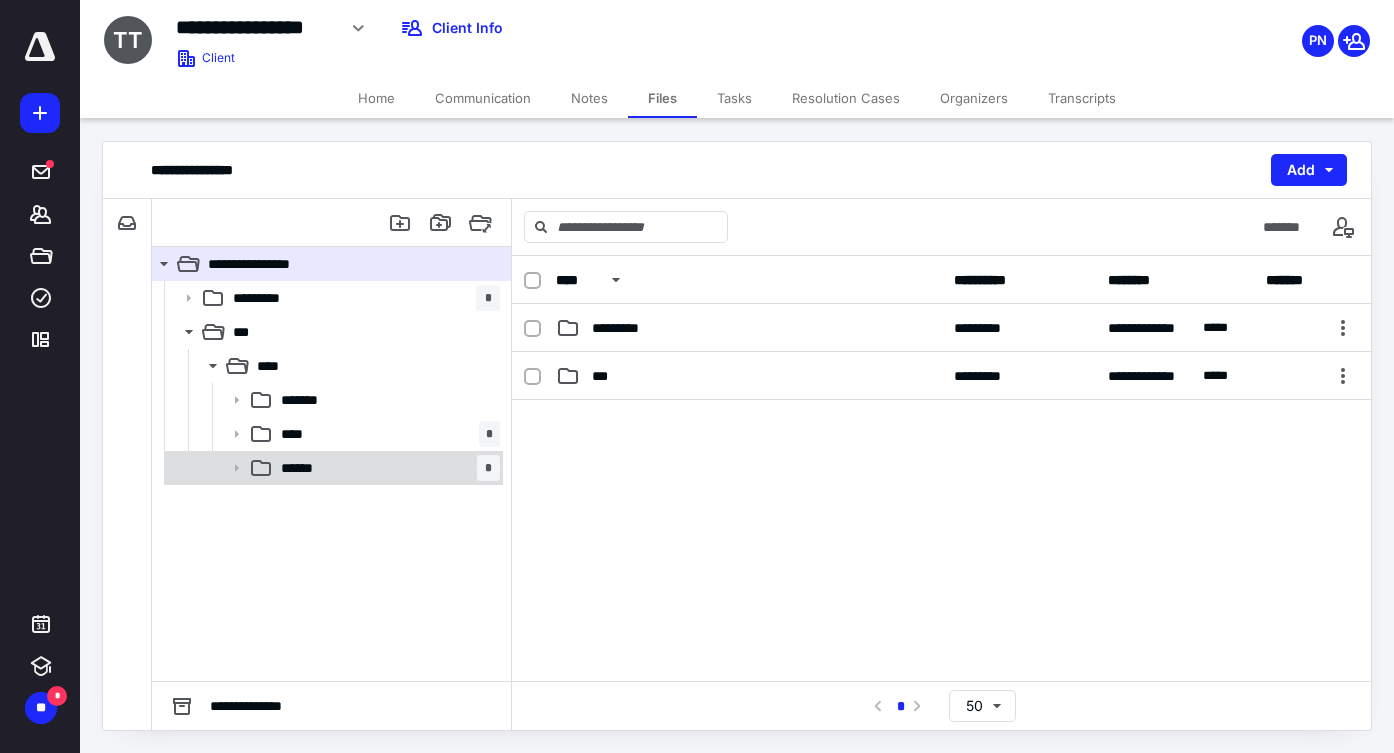 click 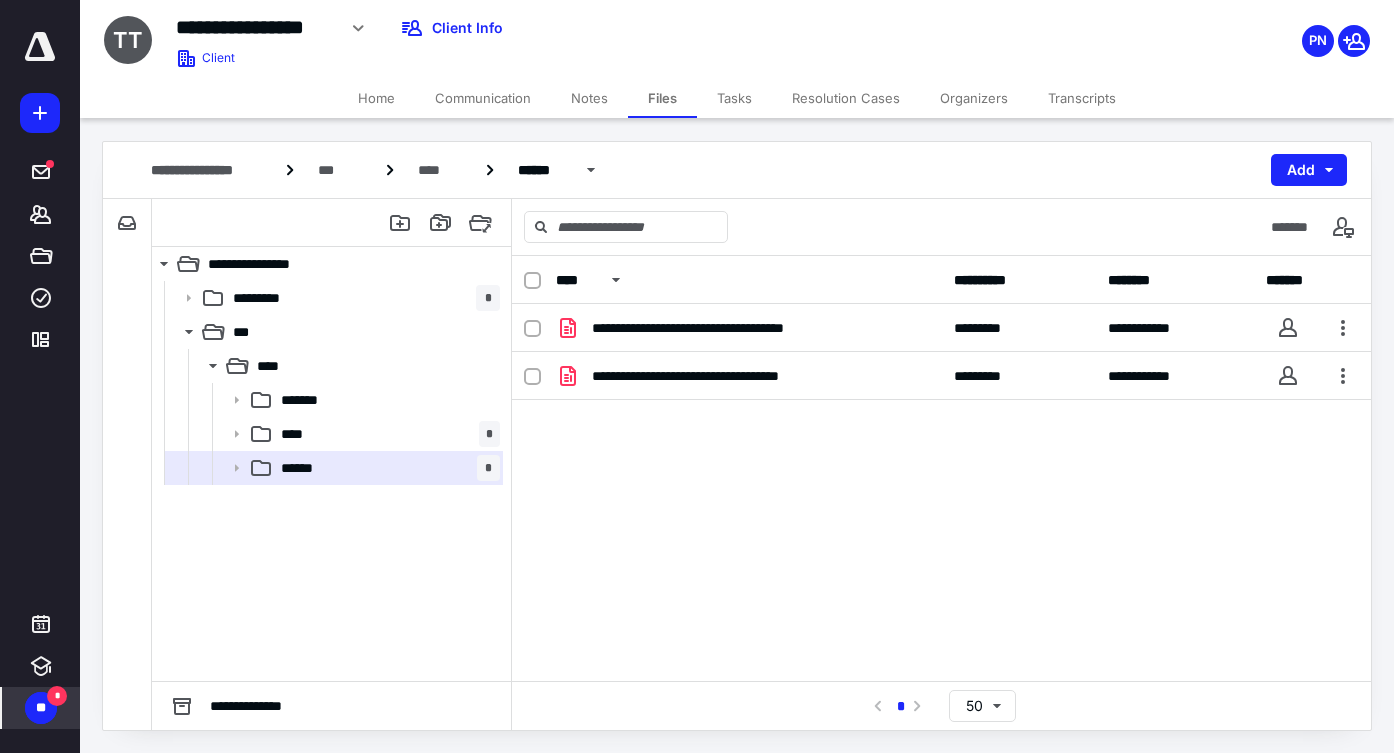click on "**" at bounding box center [41, 708] 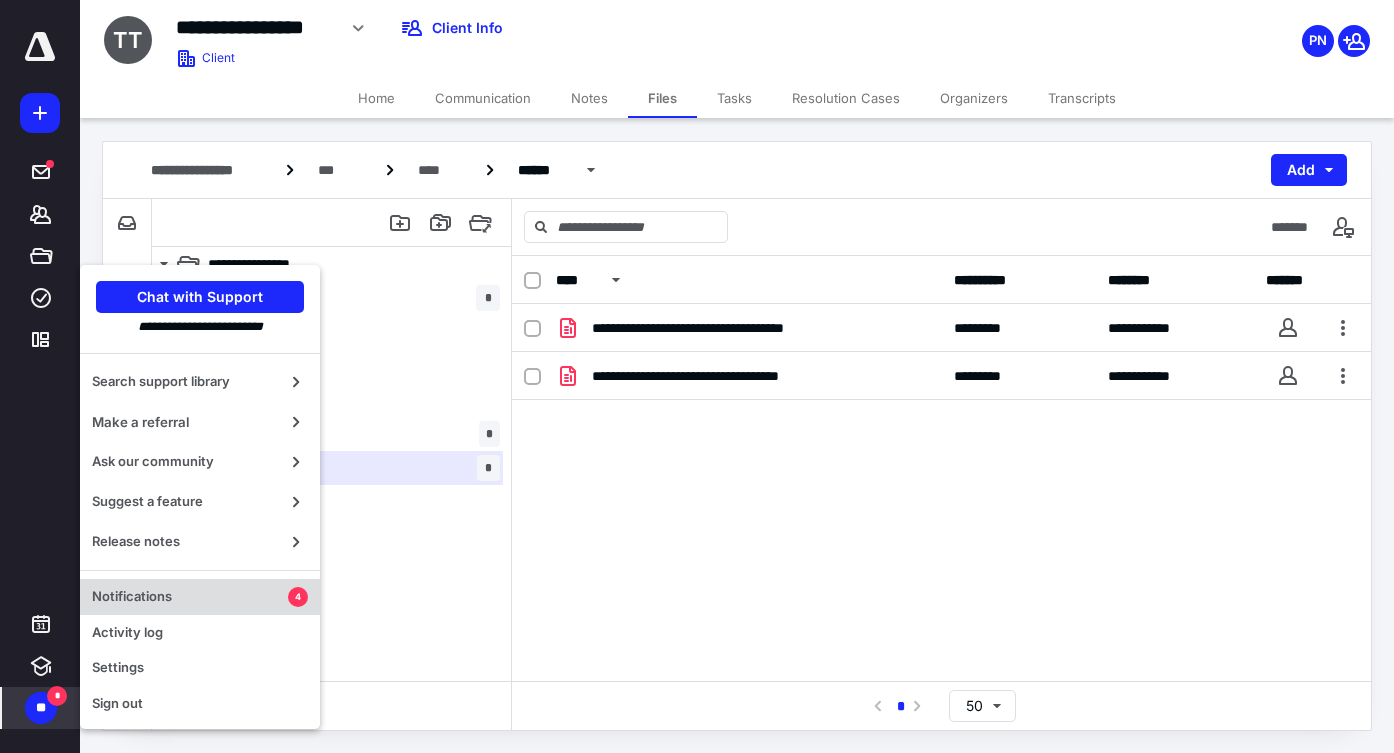 click on "Notifications" at bounding box center [190, 597] 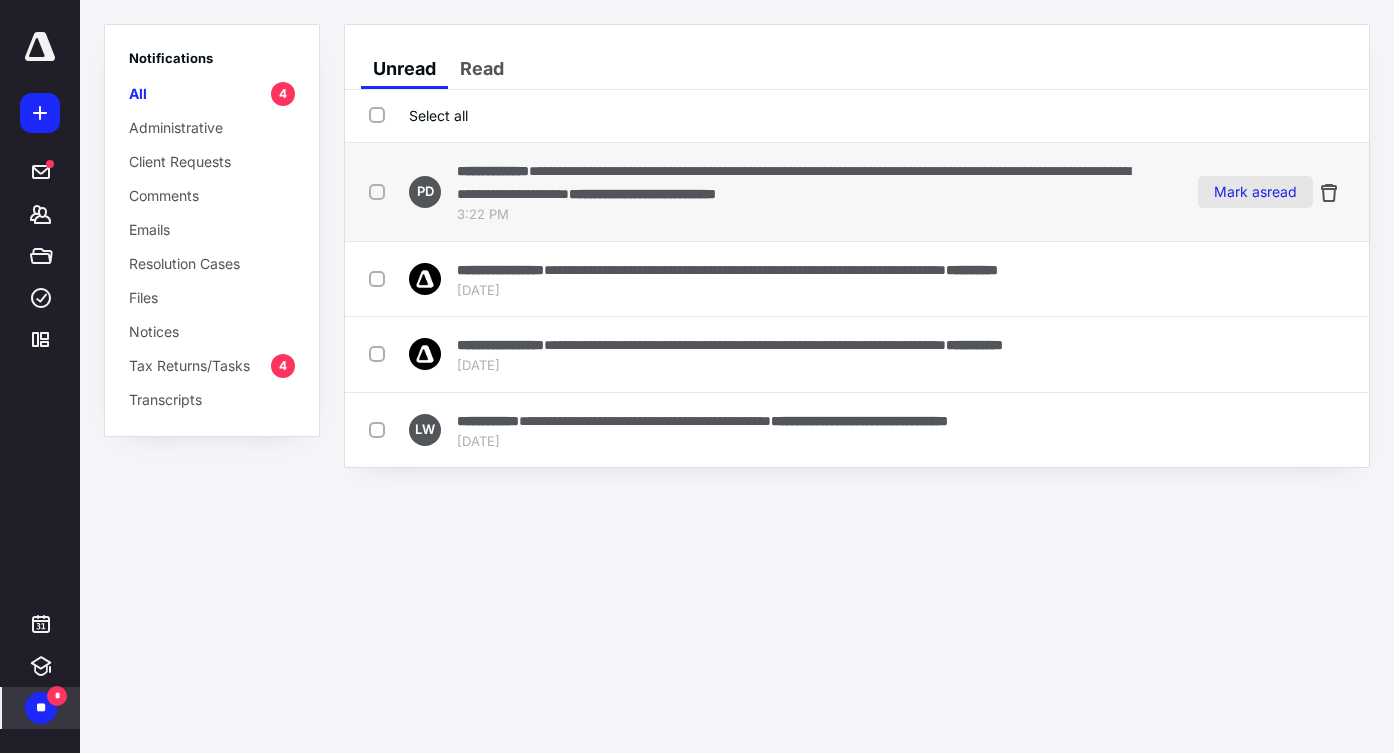 click on "Mark as  read" at bounding box center (1255, 192) 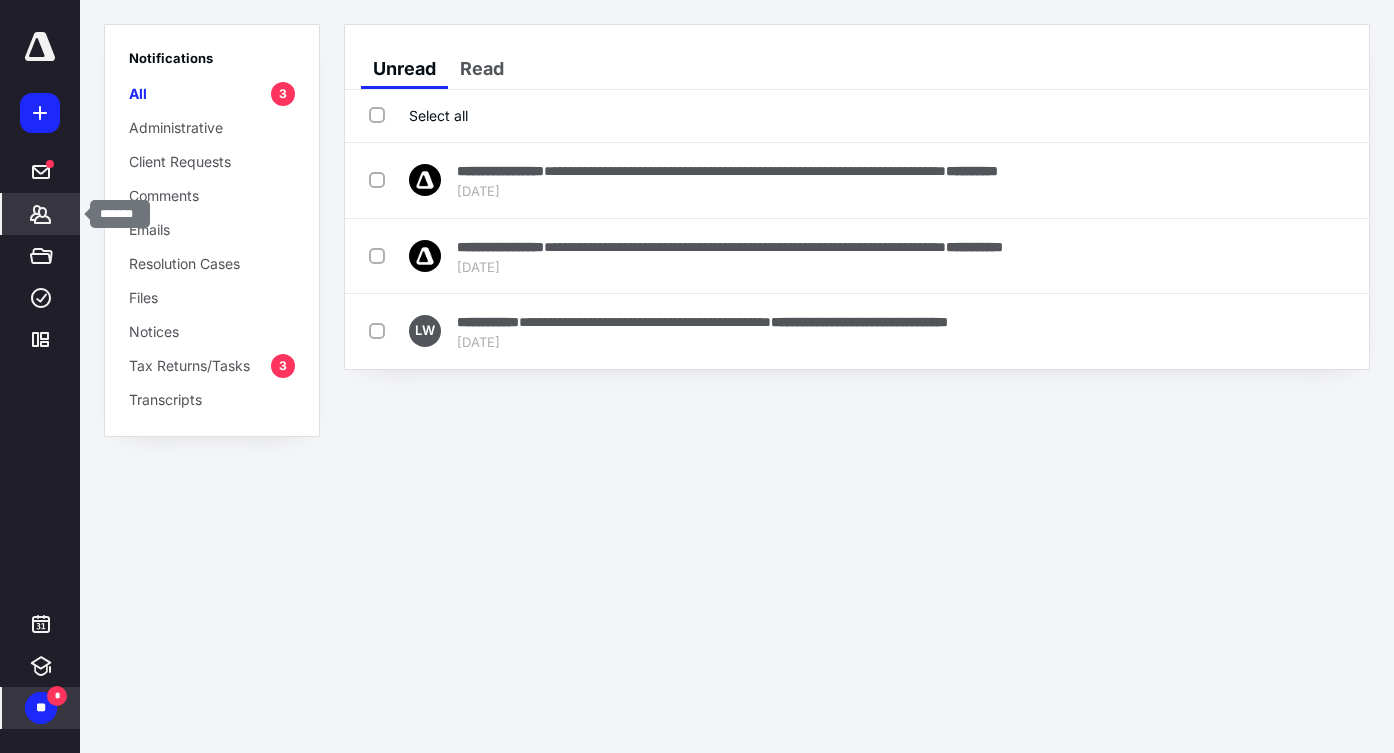 click 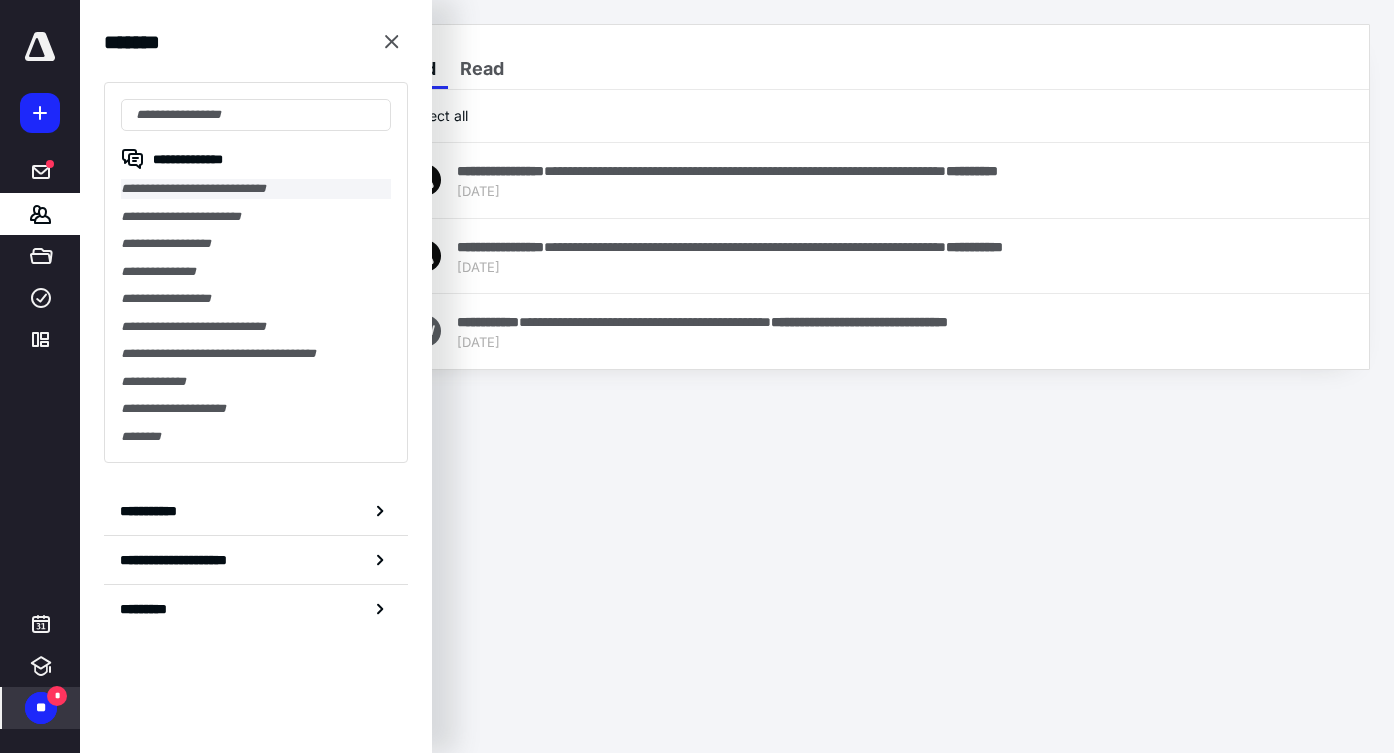 click on "**********" at bounding box center (256, 189) 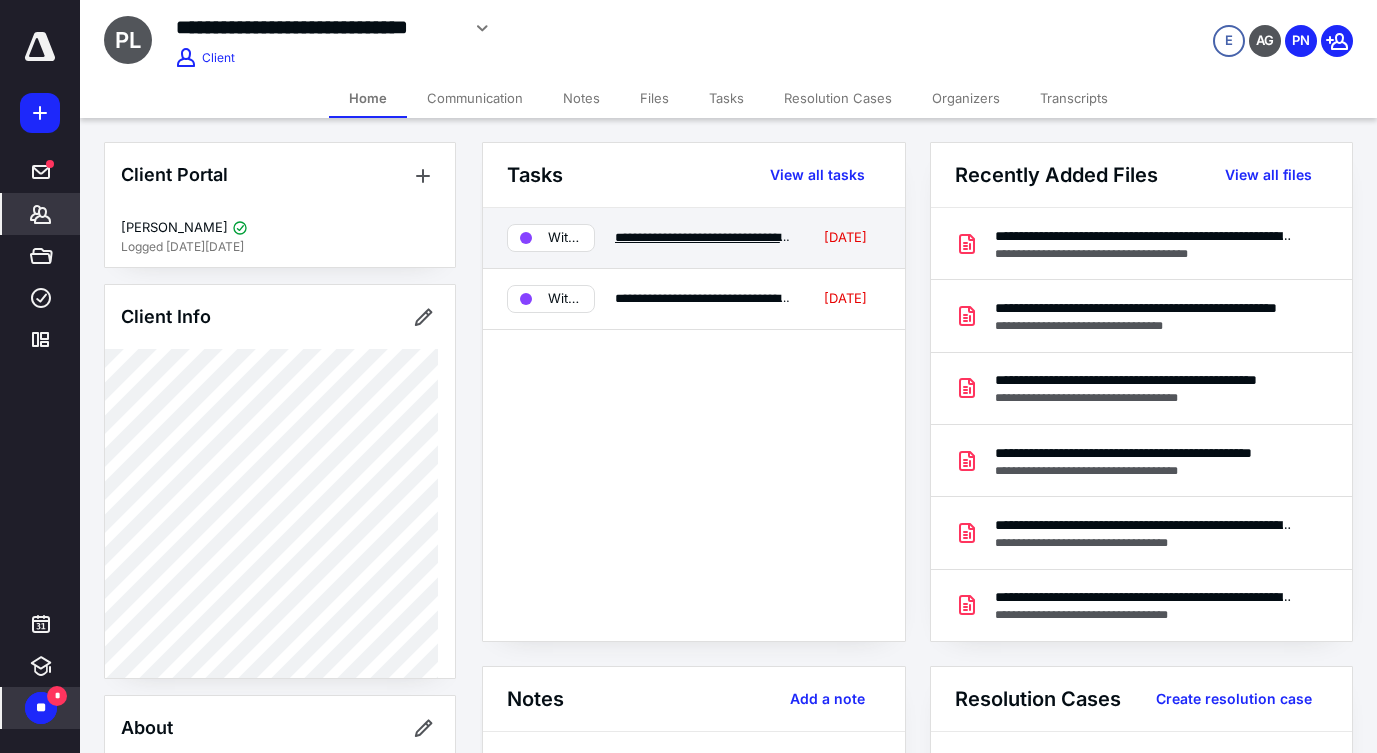 click on "**********" at bounding box center [770, 237] 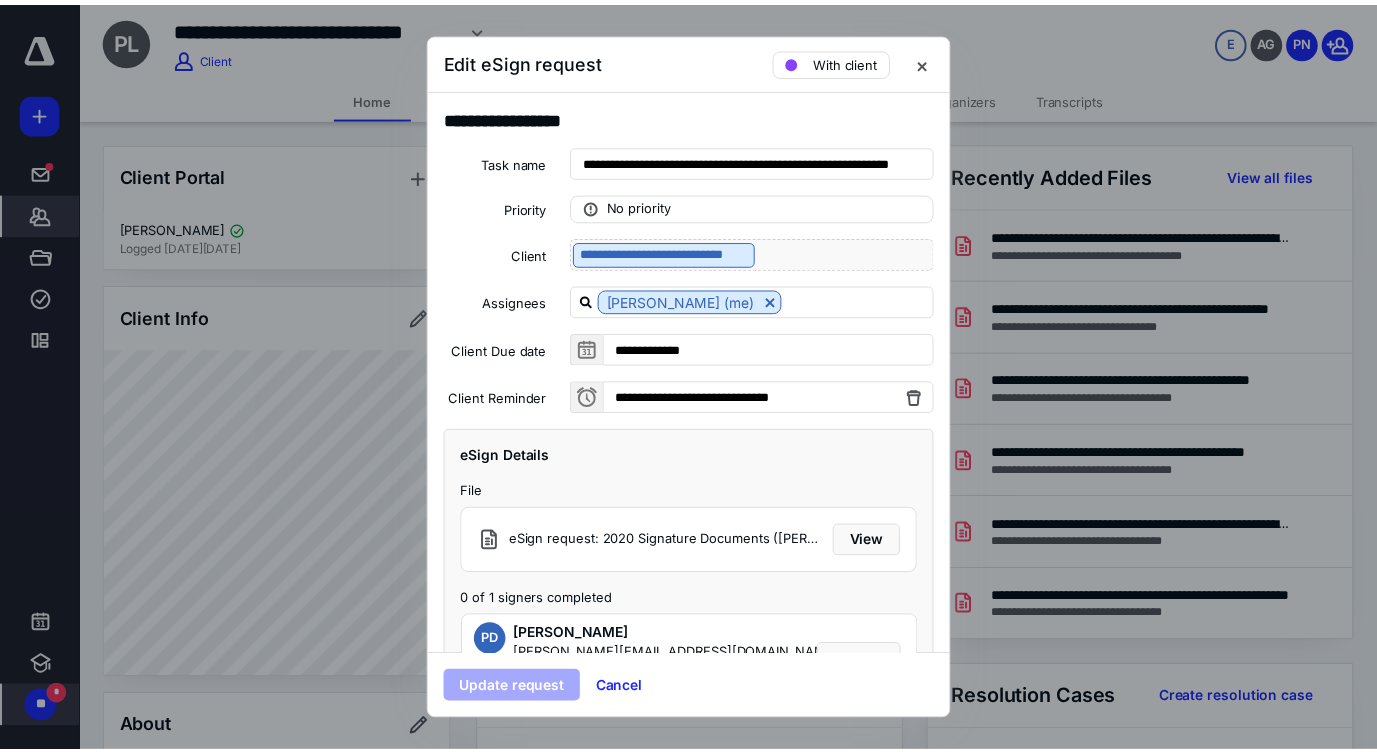 scroll, scrollTop: 79, scrollLeft: 0, axis: vertical 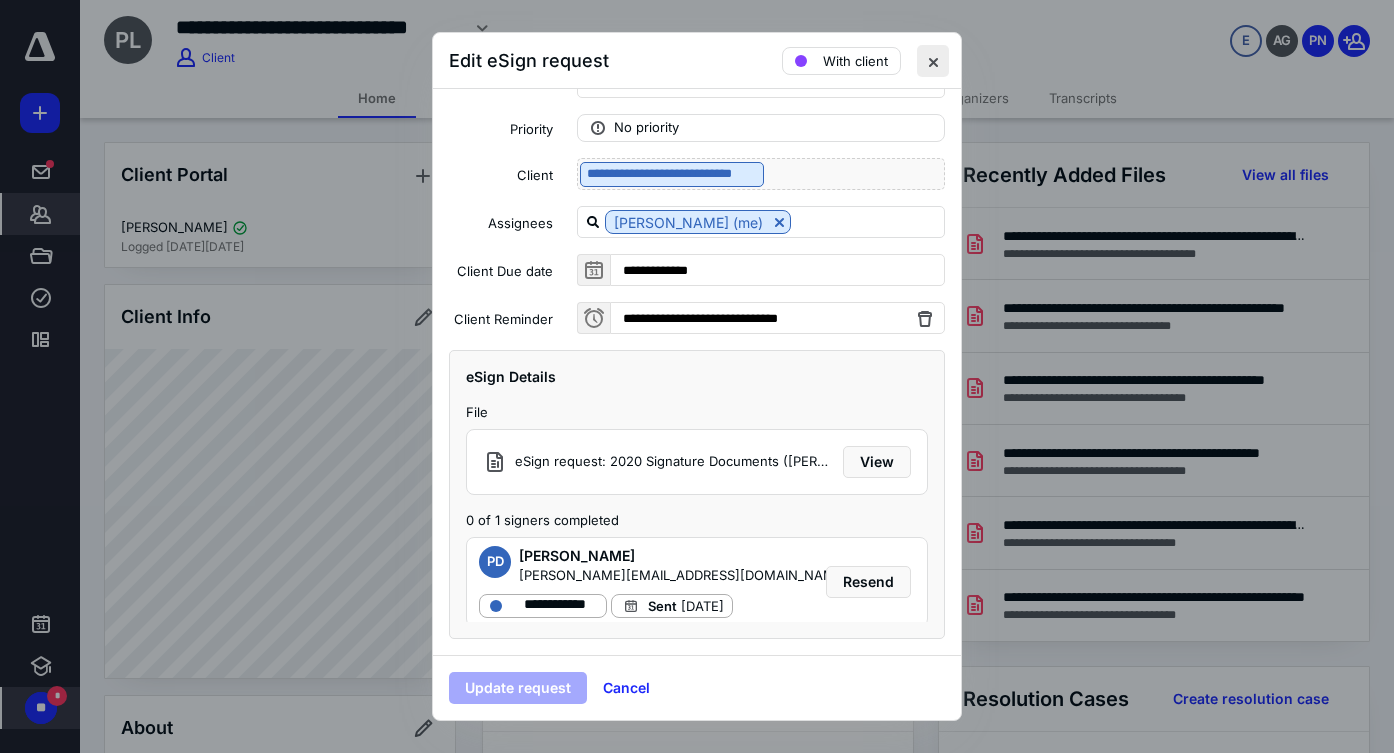 click at bounding box center (933, 61) 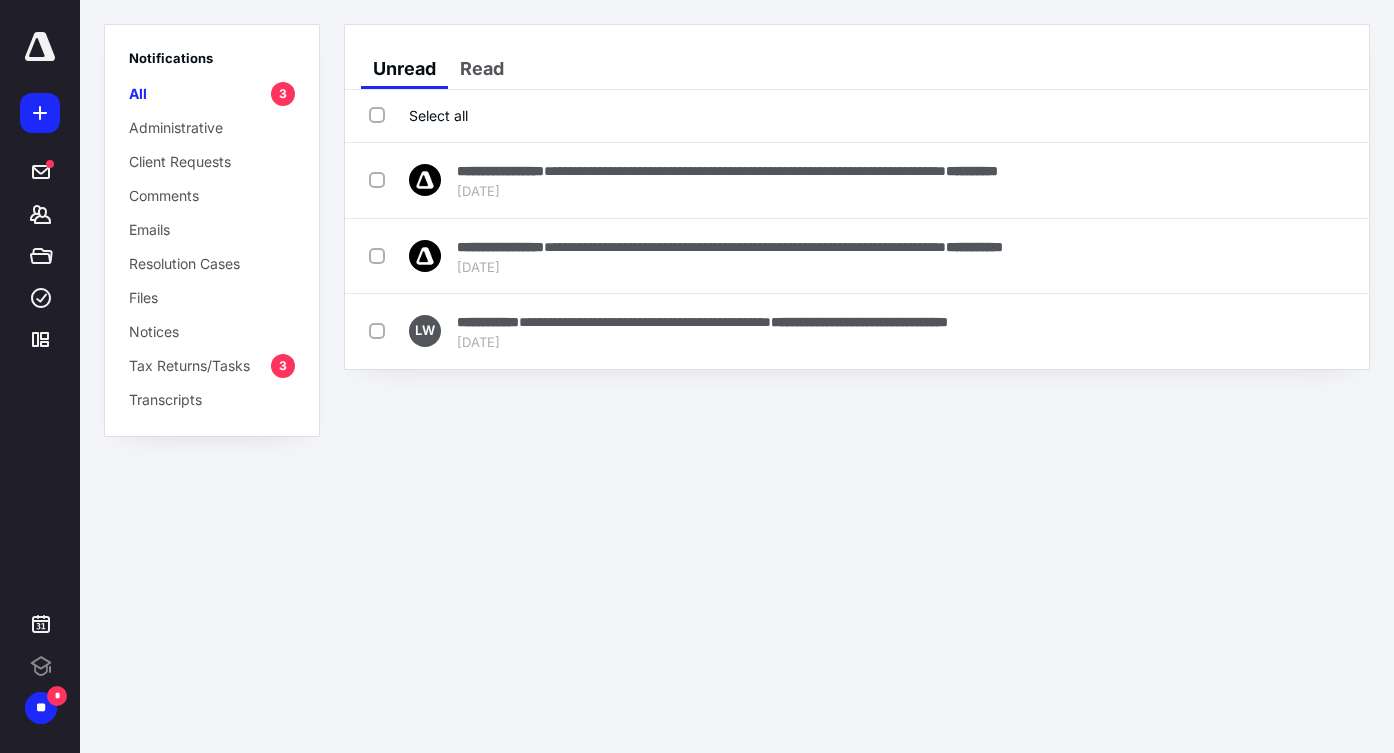 scroll, scrollTop: 0, scrollLeft: 0, axis: both 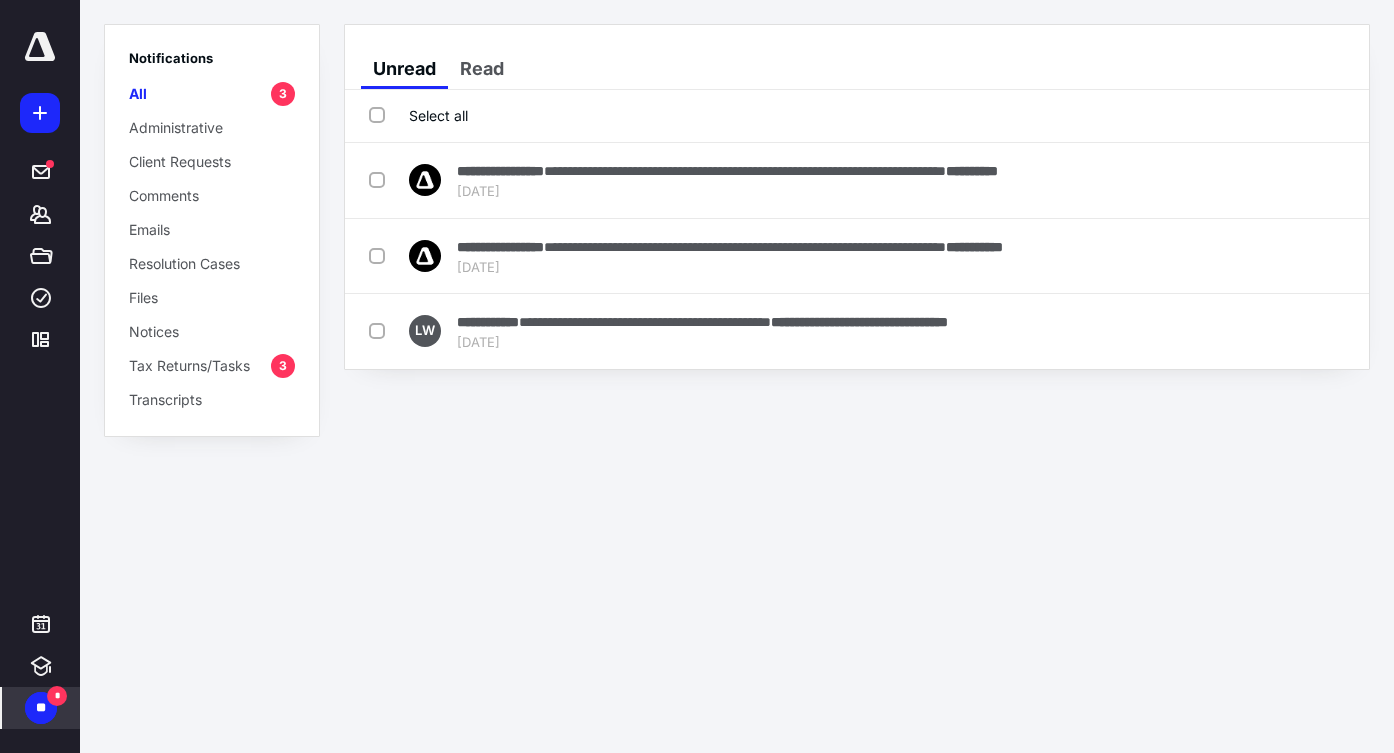 click on "**" at bounding box center [41, 708] 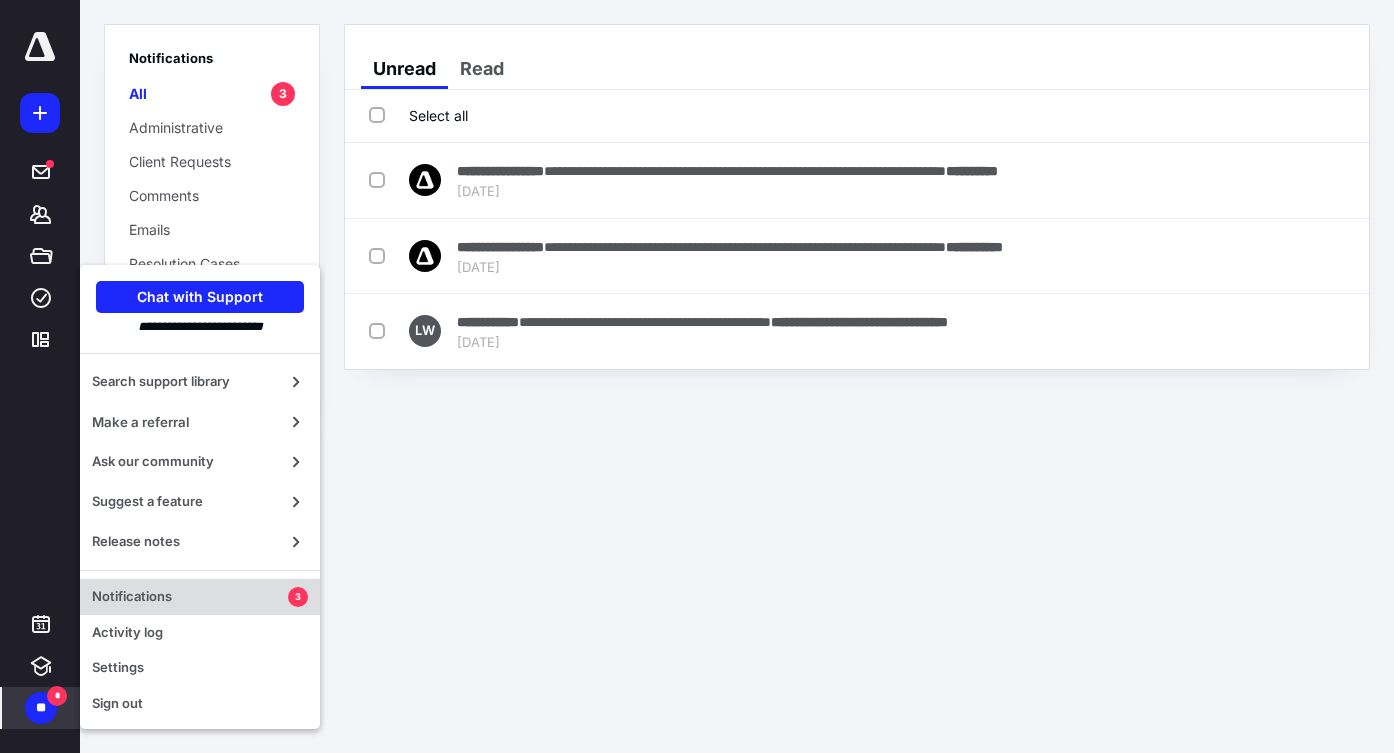 click on "Notifications" at bounding box center (190, 597) 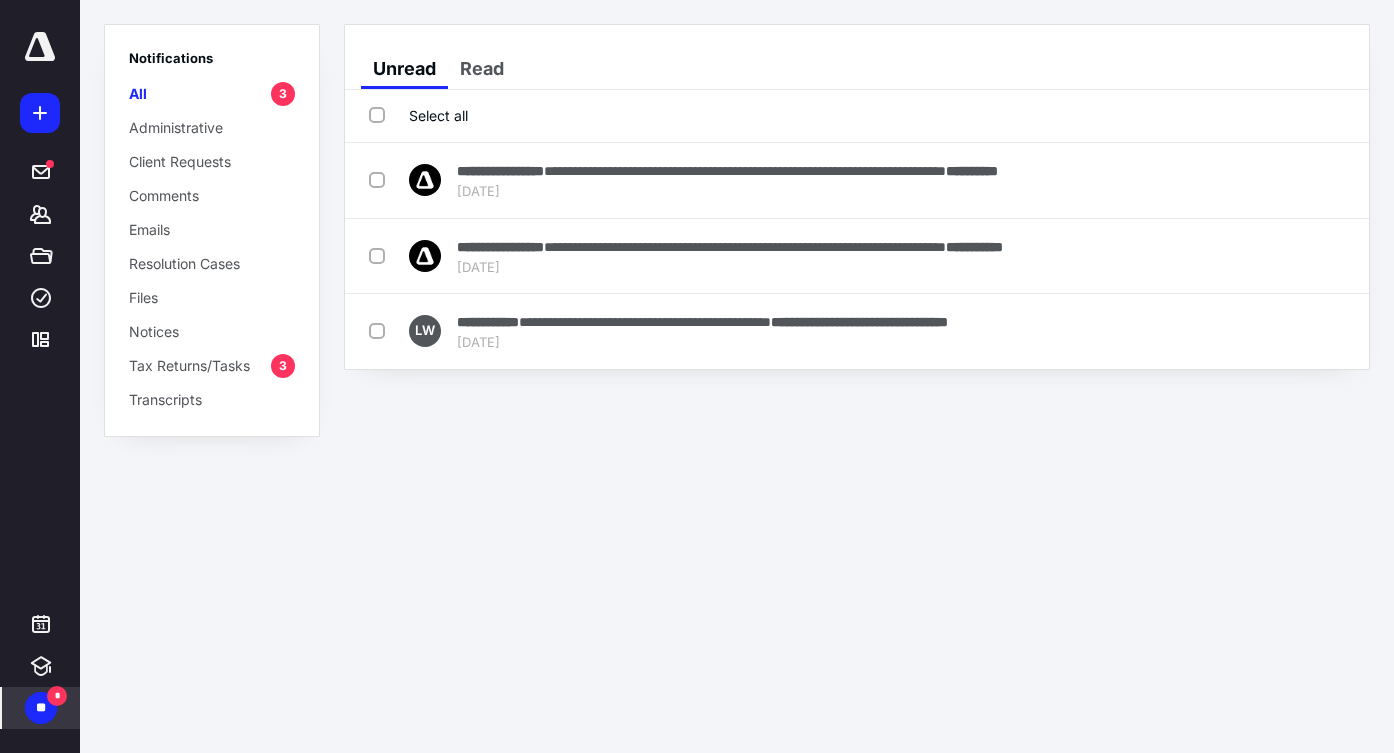 click on "** *" at bounding box center (41, 708) 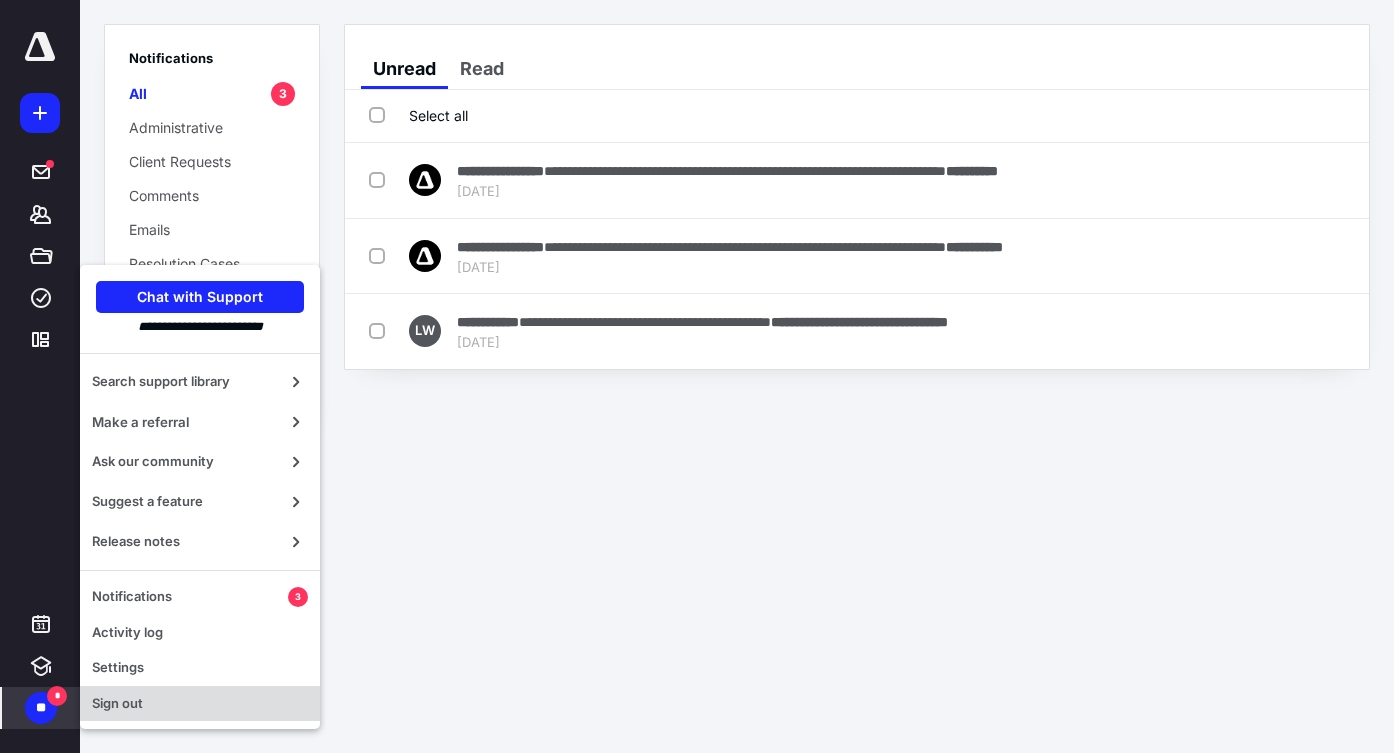 click on "Sign out" at bounding box center (200, 704) 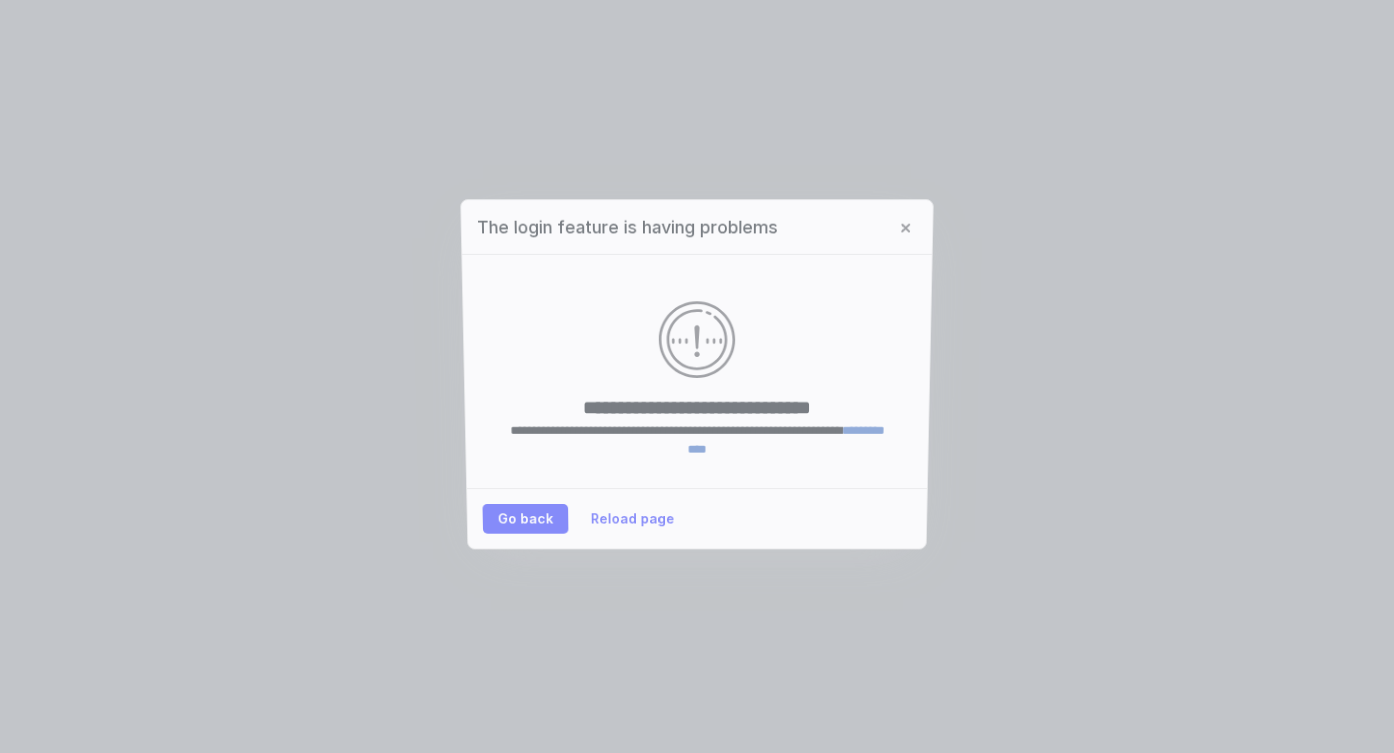 scroll, scrollTop: 0, scrollLeft: 0, axis: both 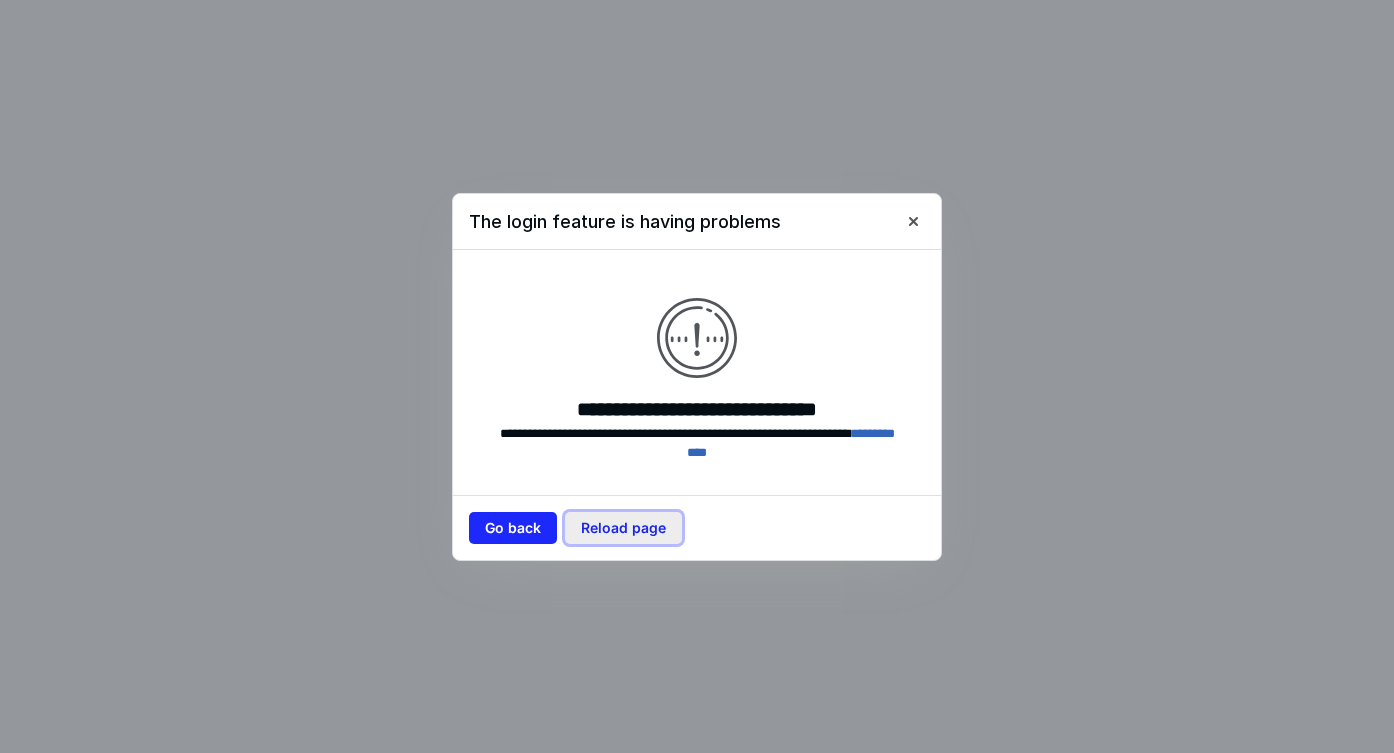 click on "Reload page" at bounding box center (623, 528) 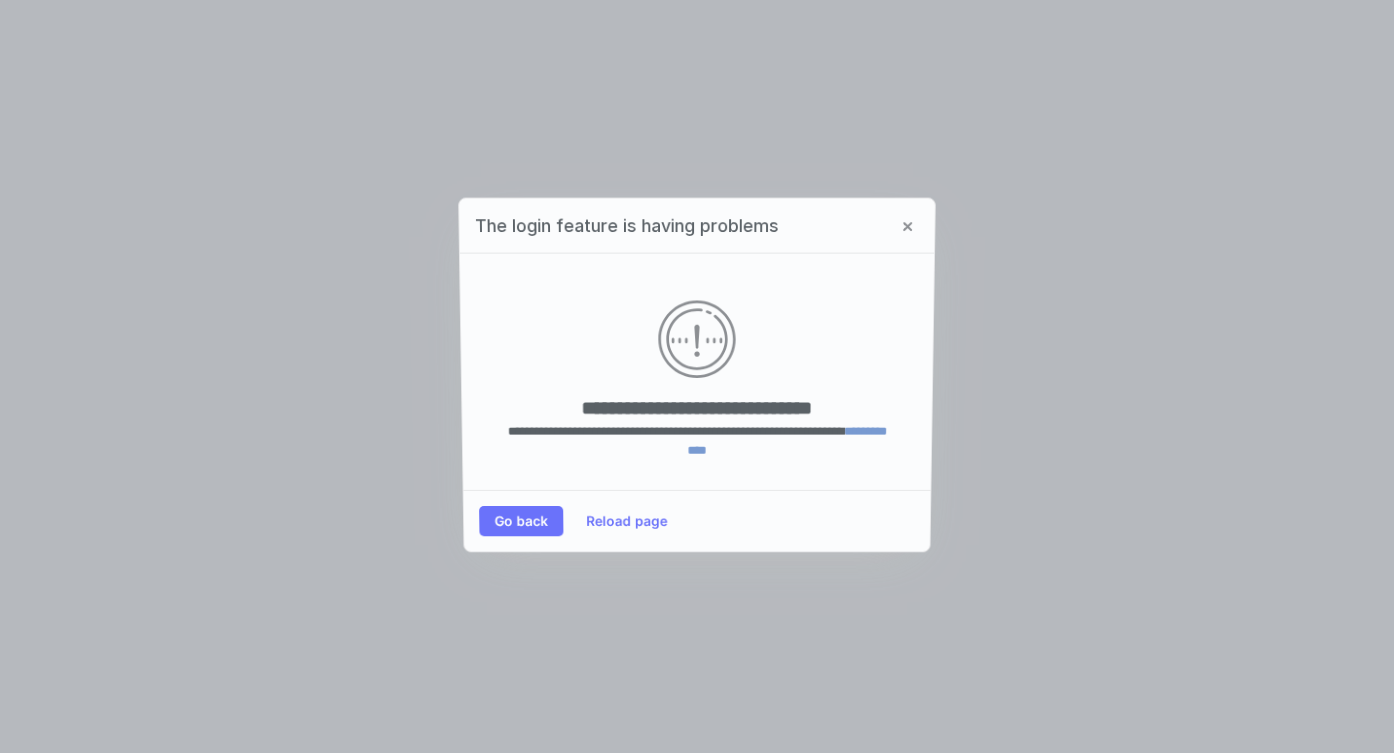 scroll, scrollTop: 0, scrollLeft: 0, axis: both 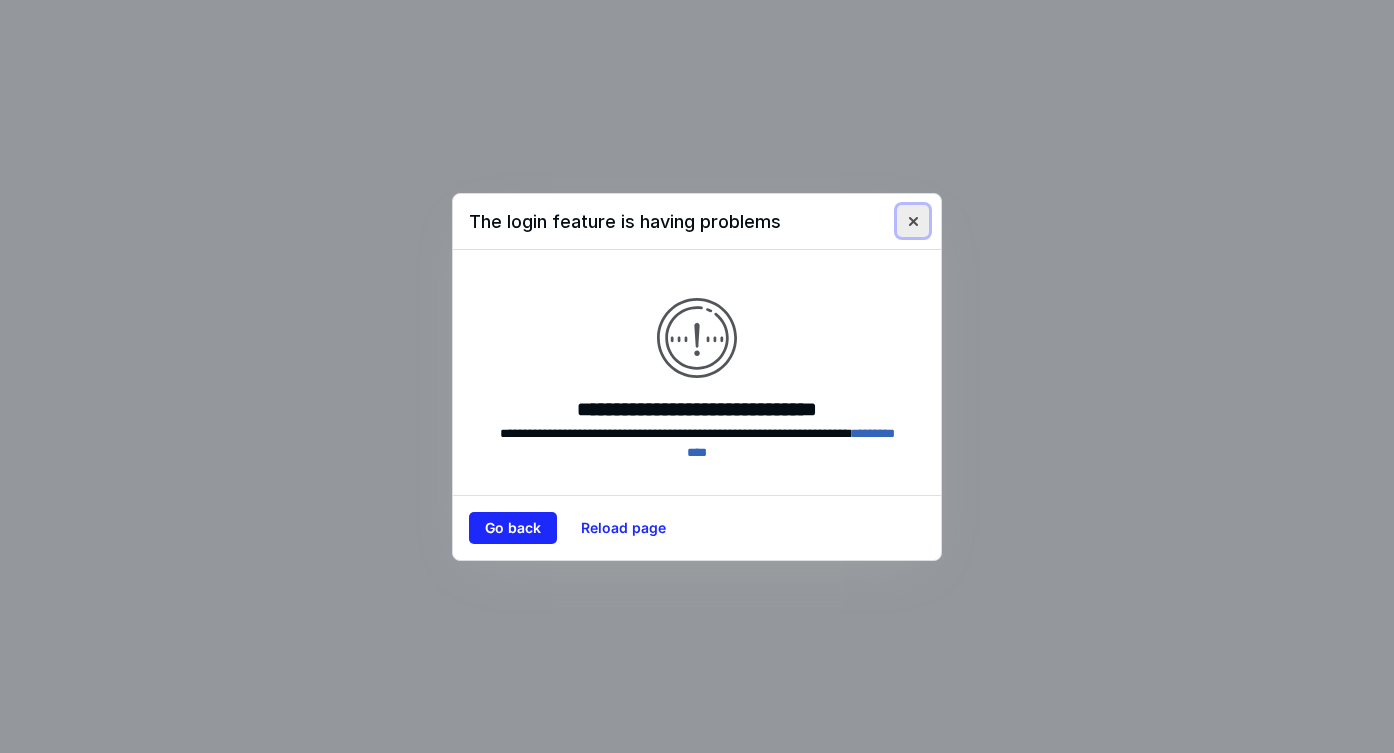 click at bounding box center (913, 221) 